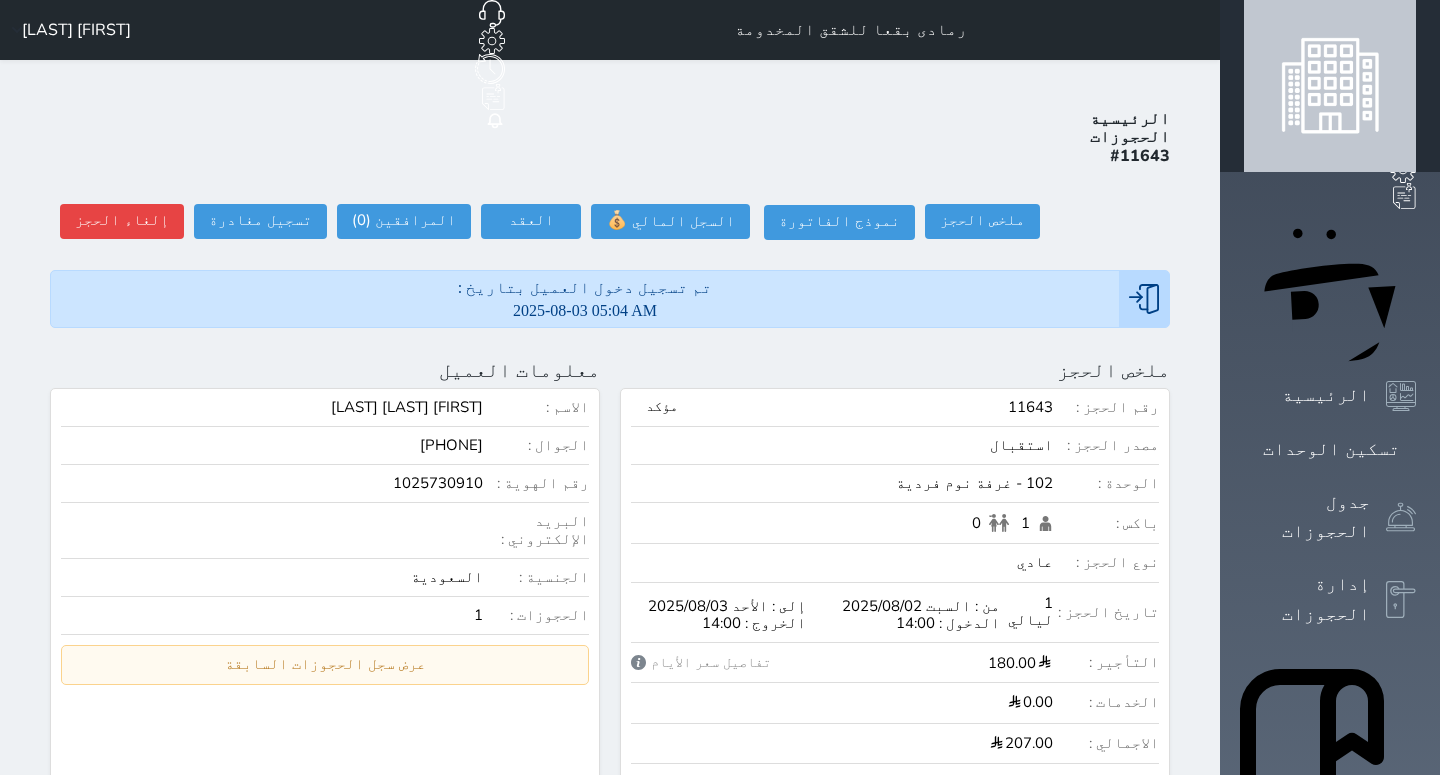 scroll, scrollTop: 0, scrollLeft: 0, axis: both 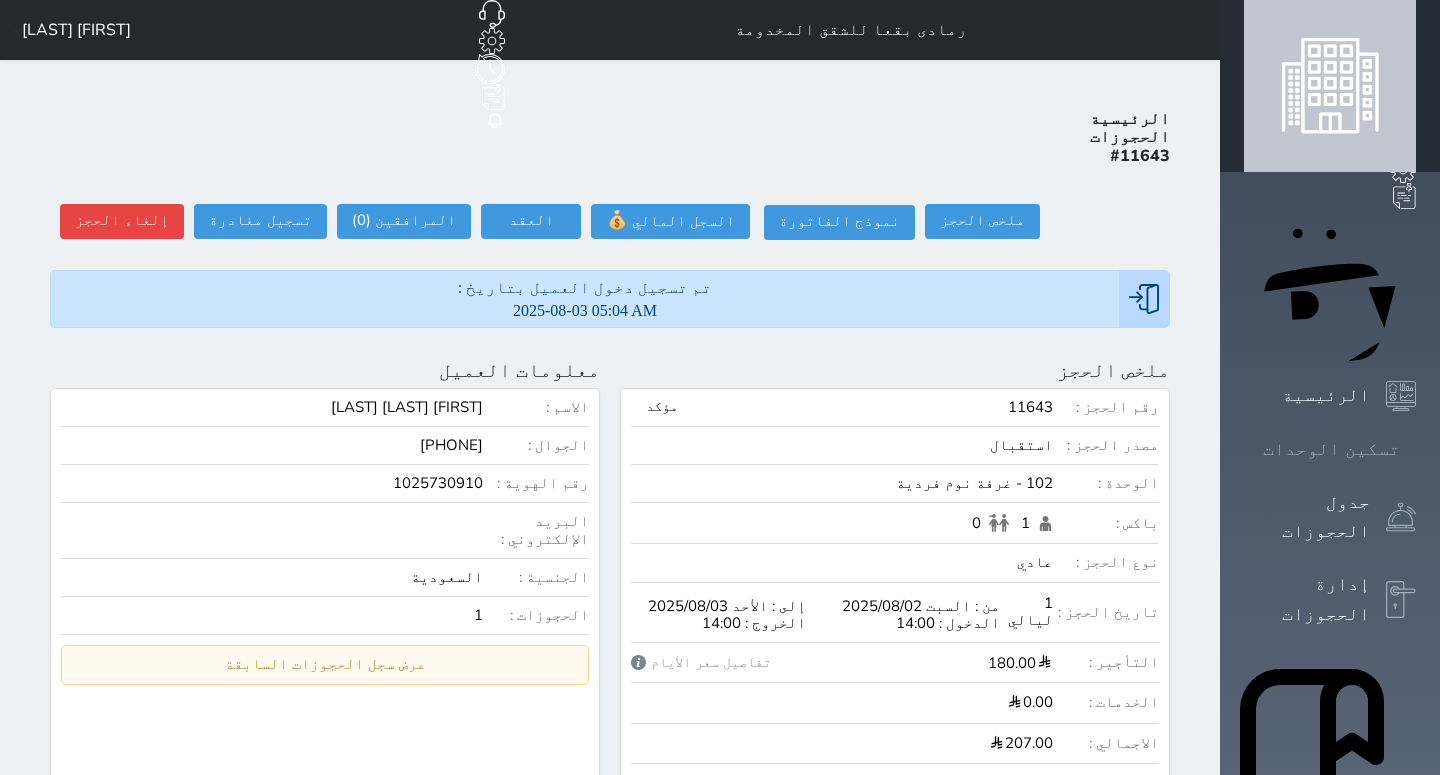 click on "تسكين الوحدات" at bounding box center [1331, 449] 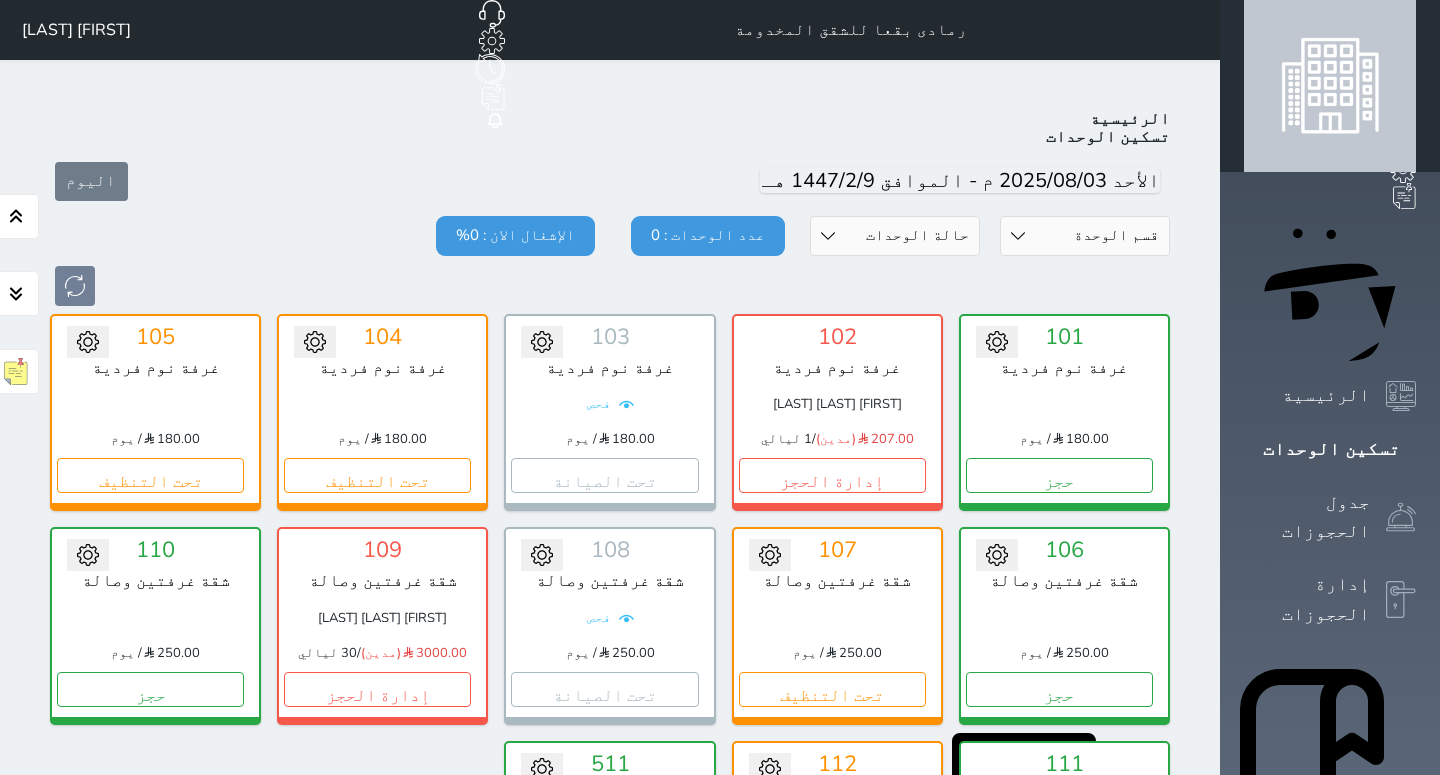 scroll, scrollTop: 78, scrollLeft: 0, axis: vertical 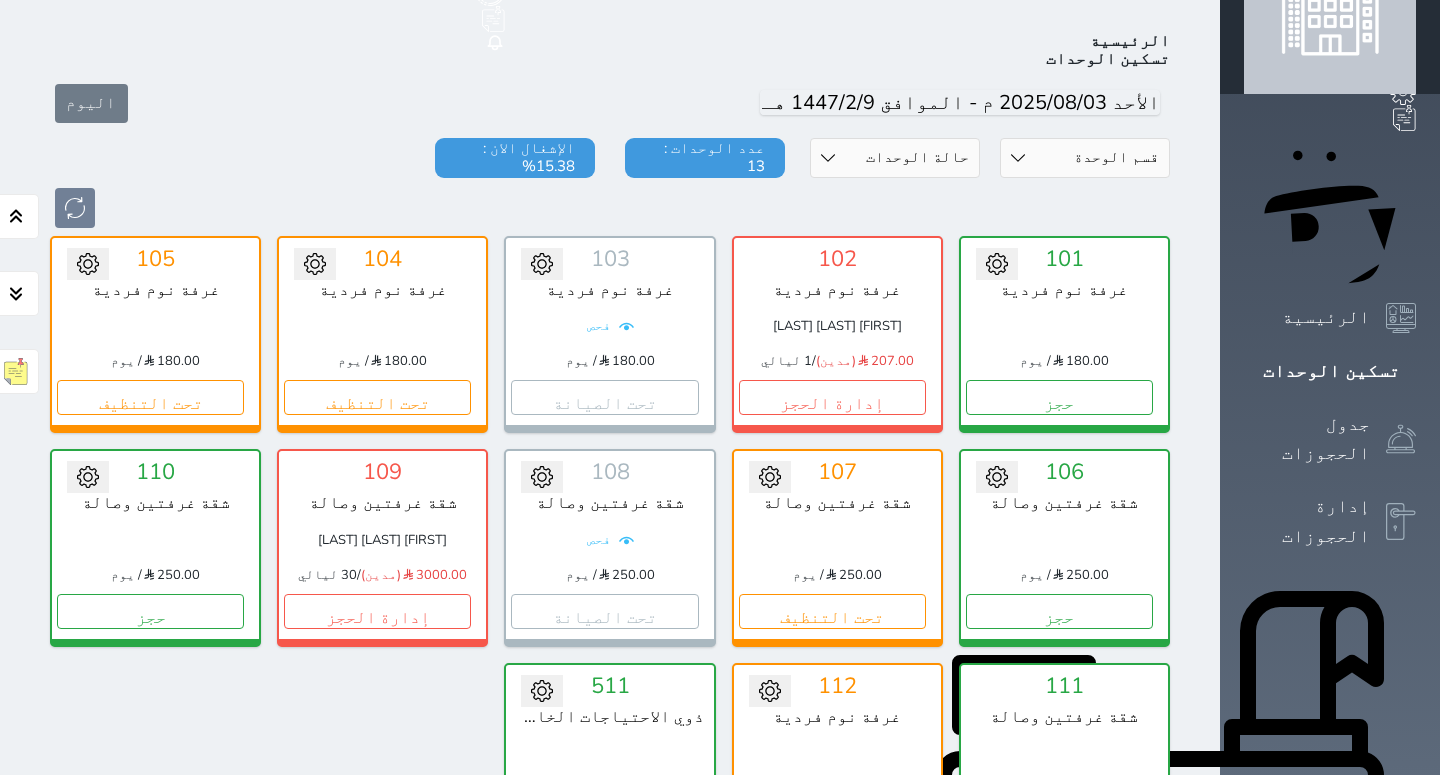 click 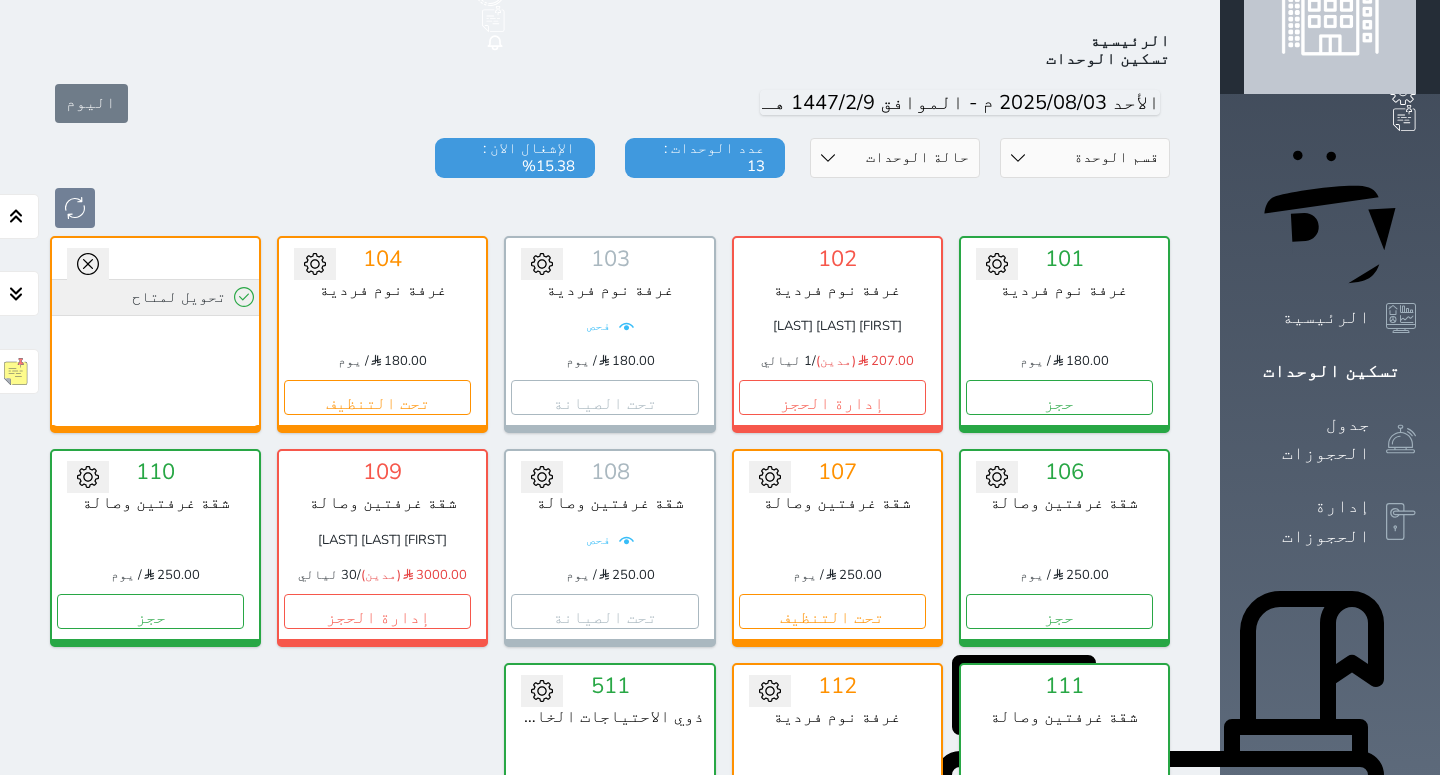 click on "تحويل لمتاح" at bounding box center [155, 297] 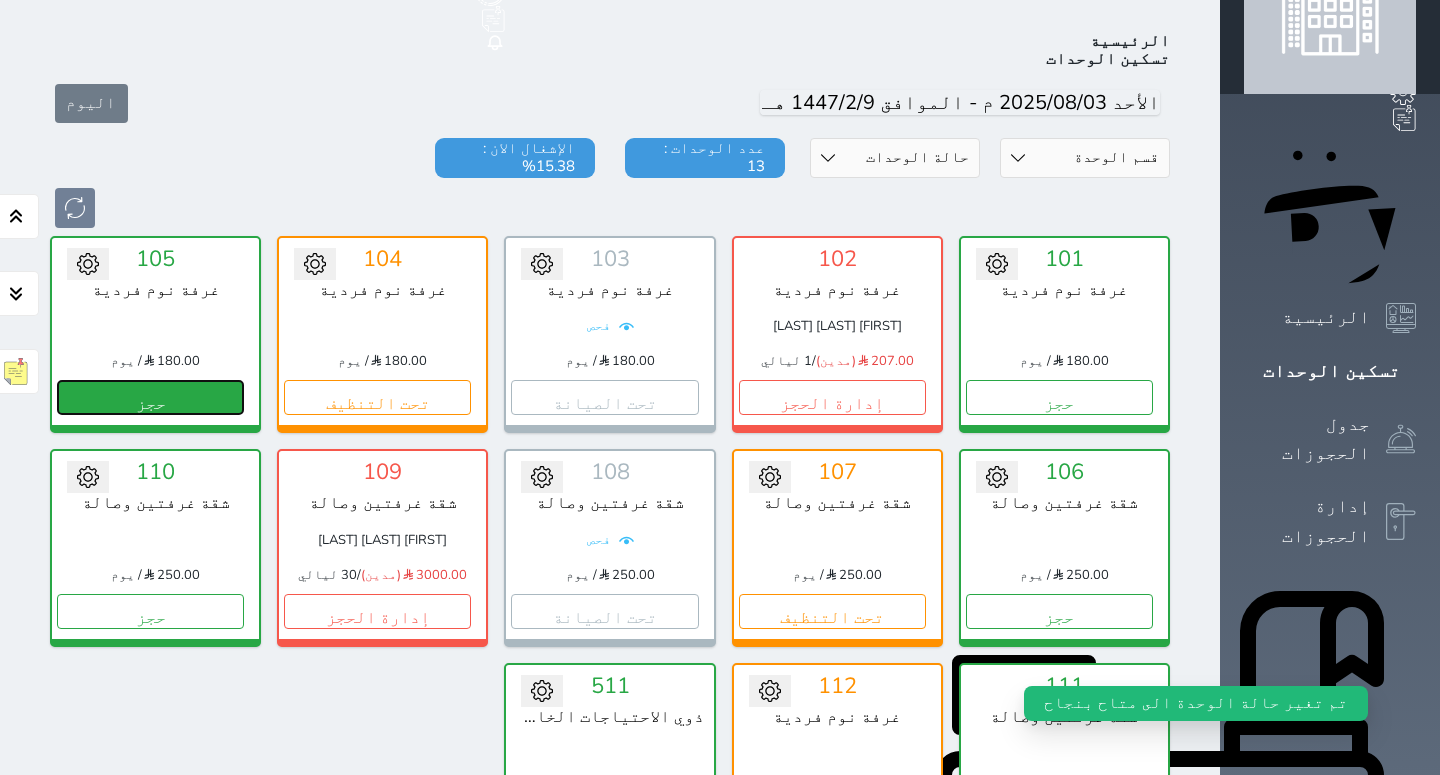 click on "حجز" at bounding box center (150, 397) 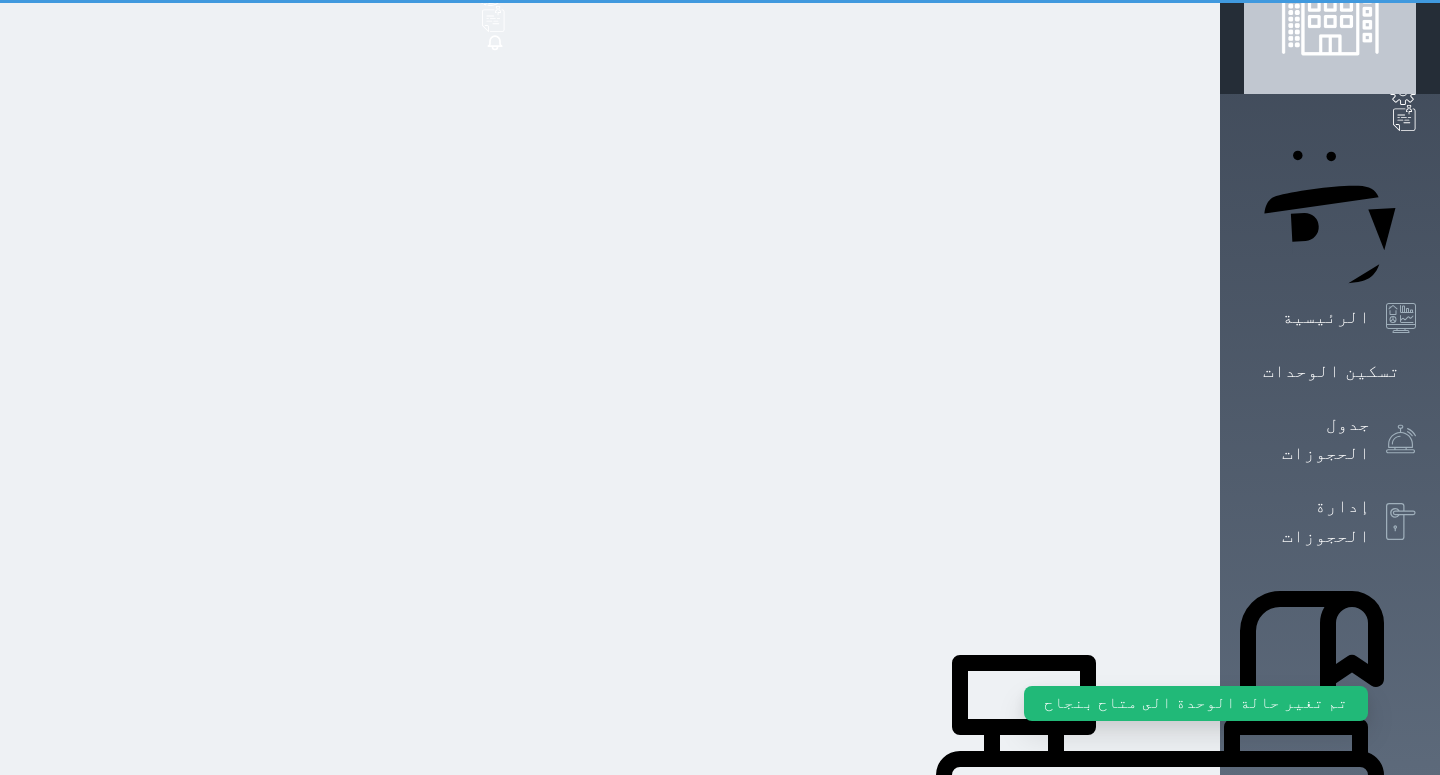 scroll, scrollTop: 32, scrollLeft: 0, axis: vertical 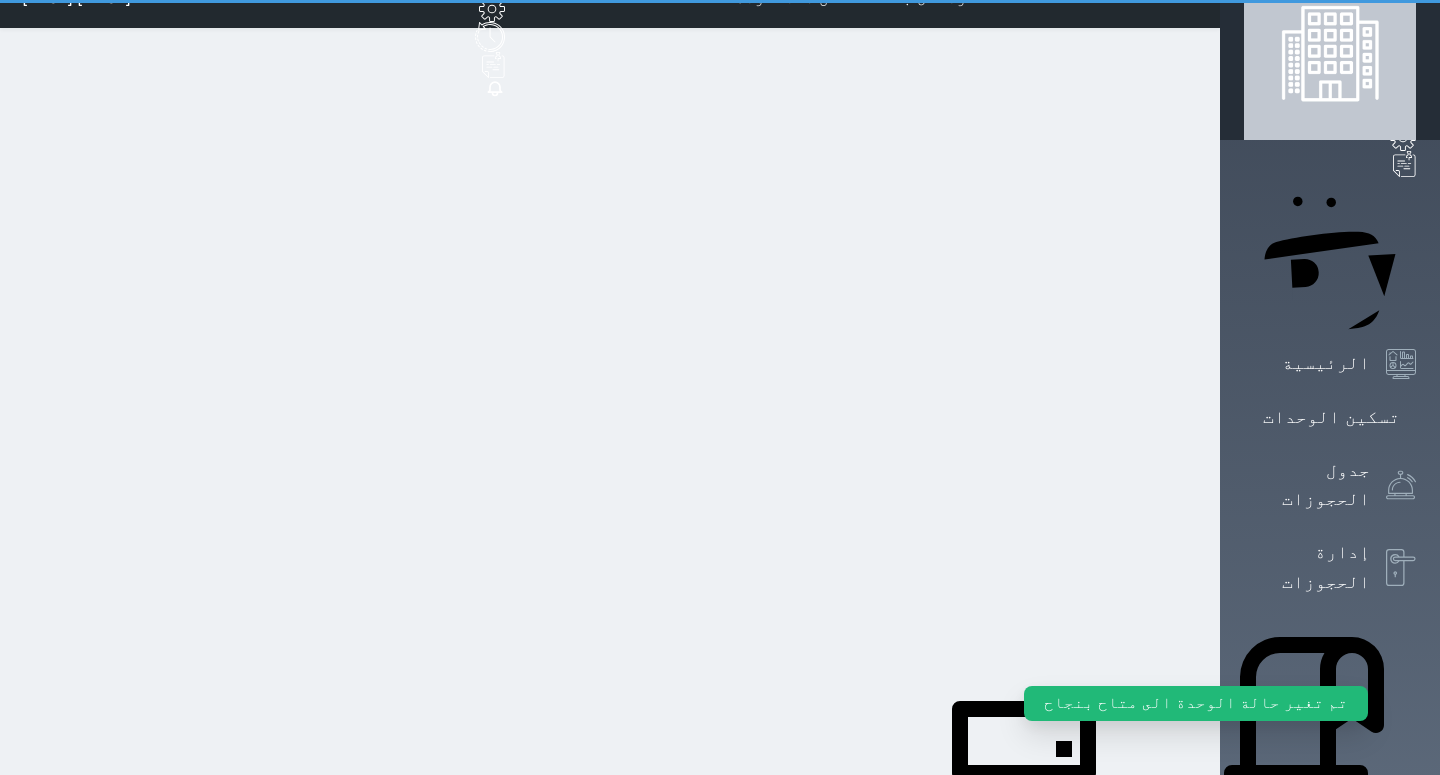select on "1" 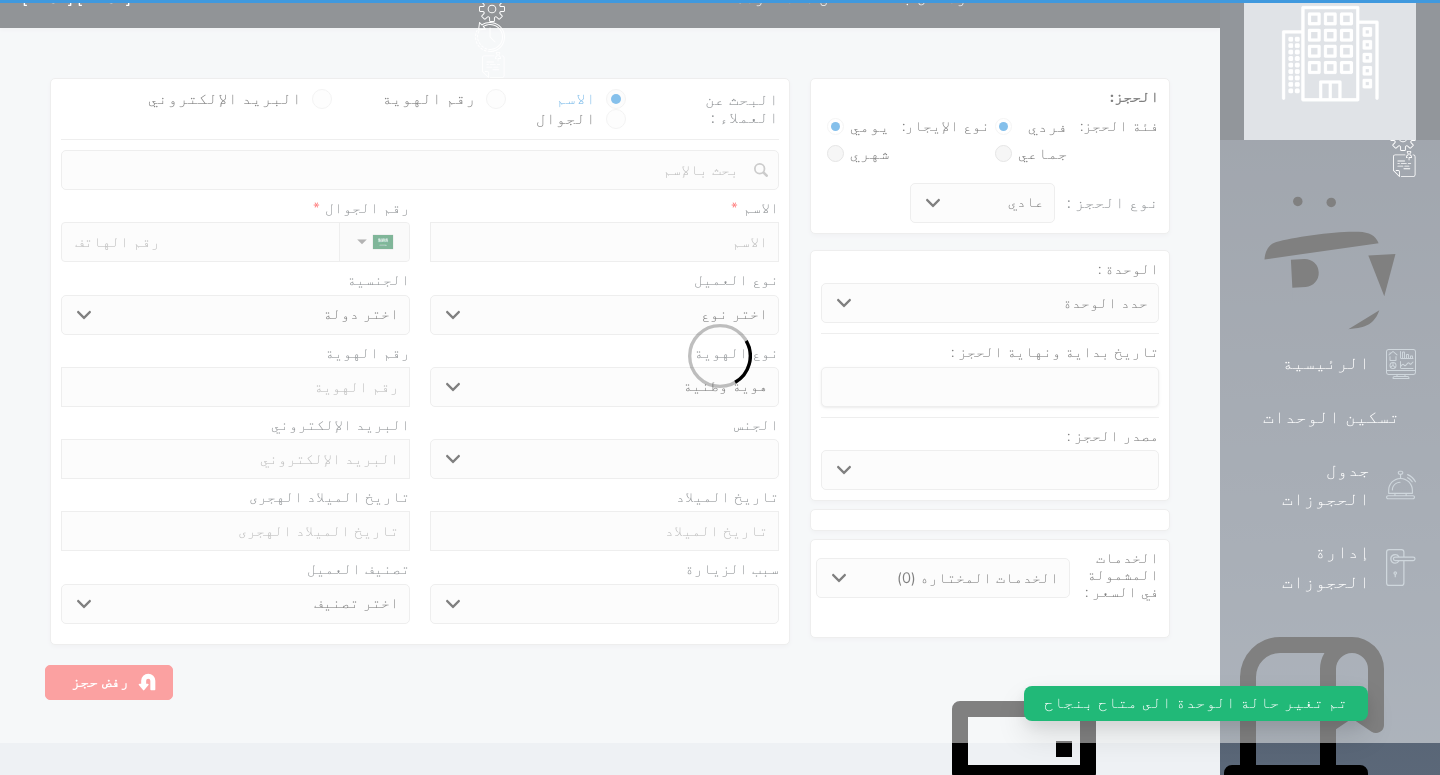 scroll, scrollTop: 0, scrollLeft: 0, axis: both 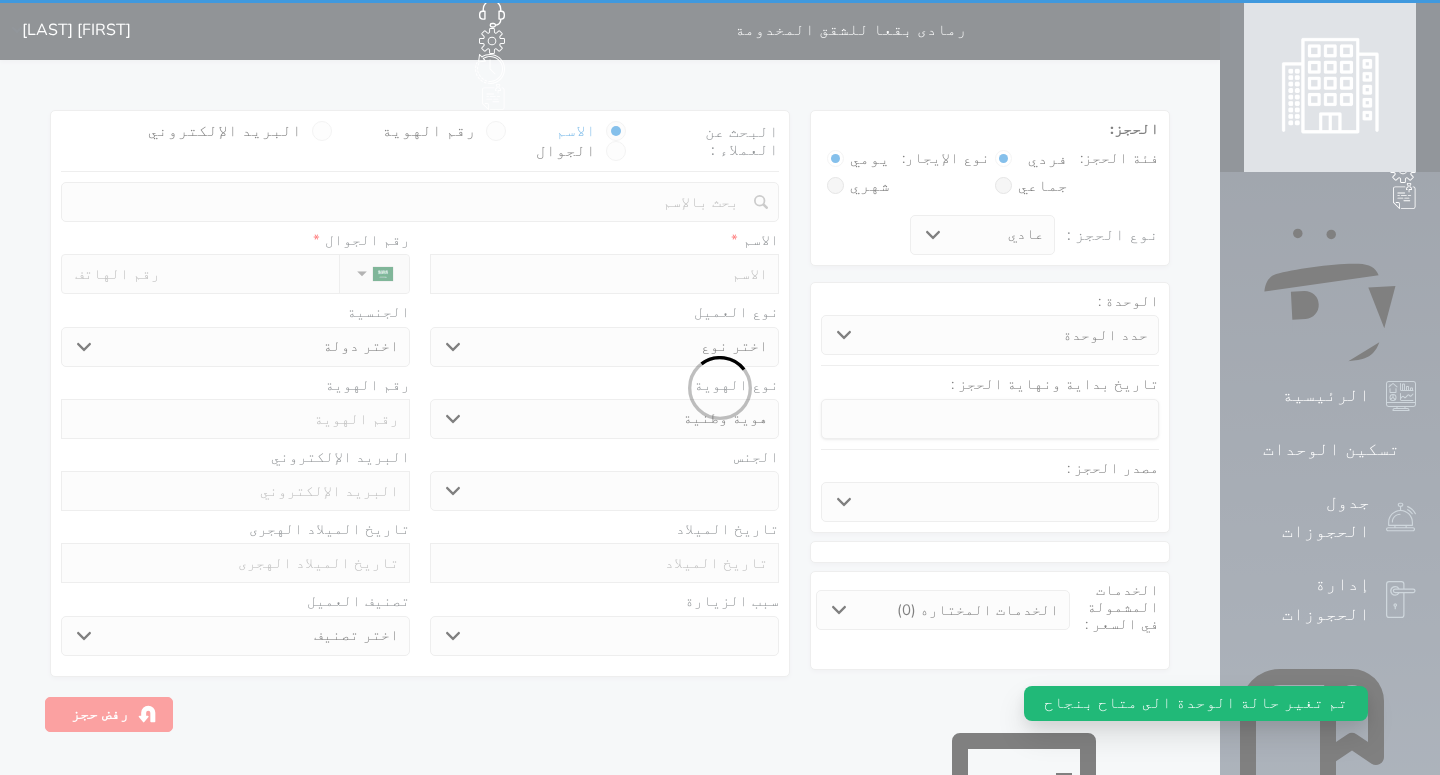 select 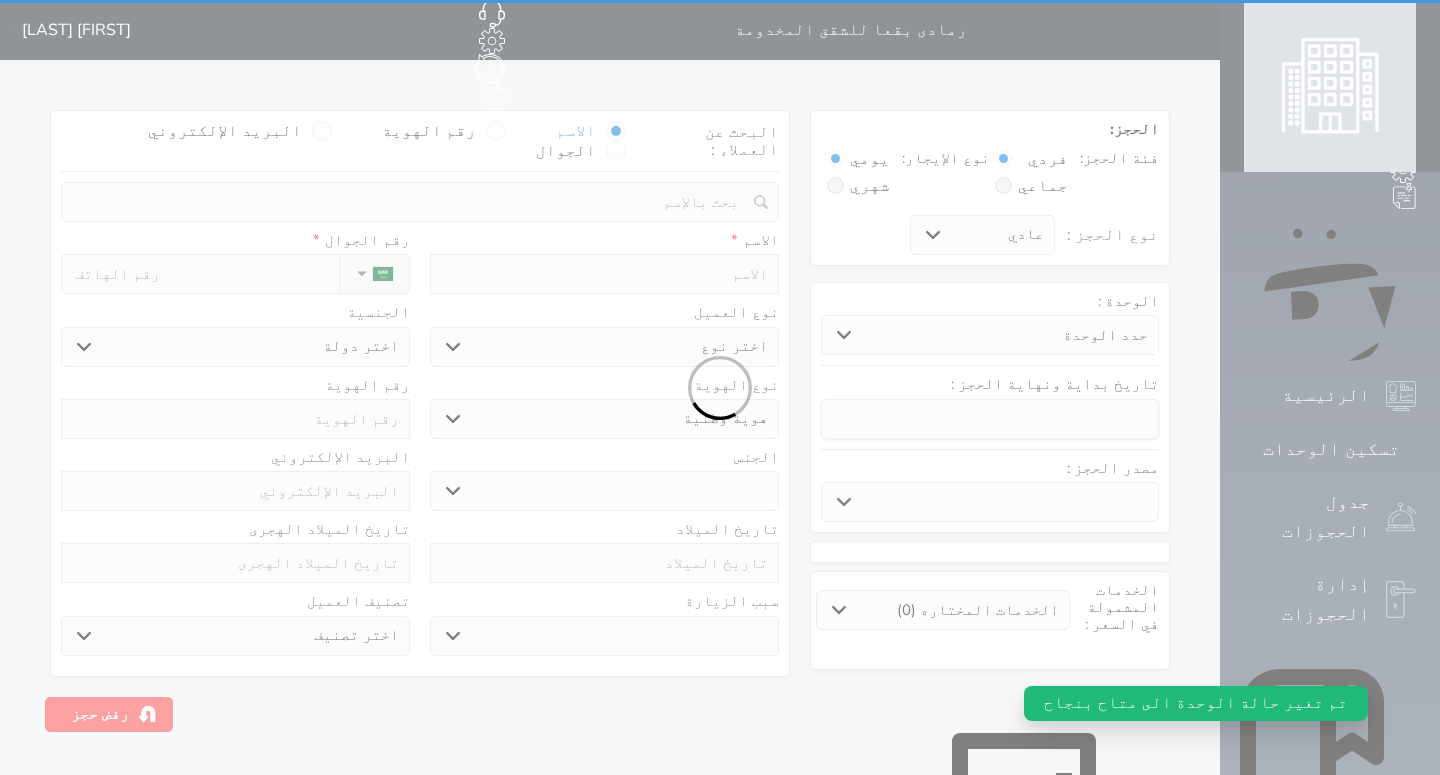 select on "[NUMBER]" 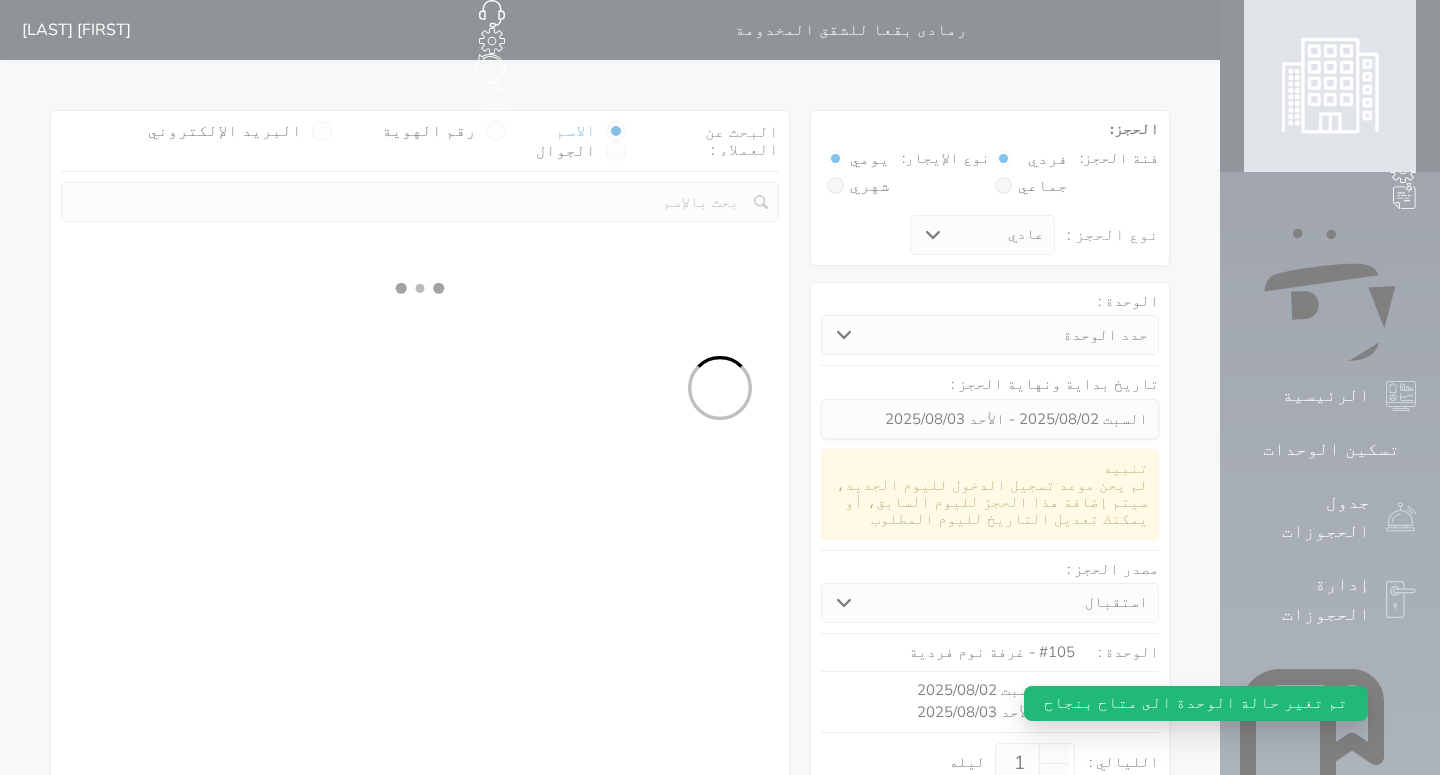 select 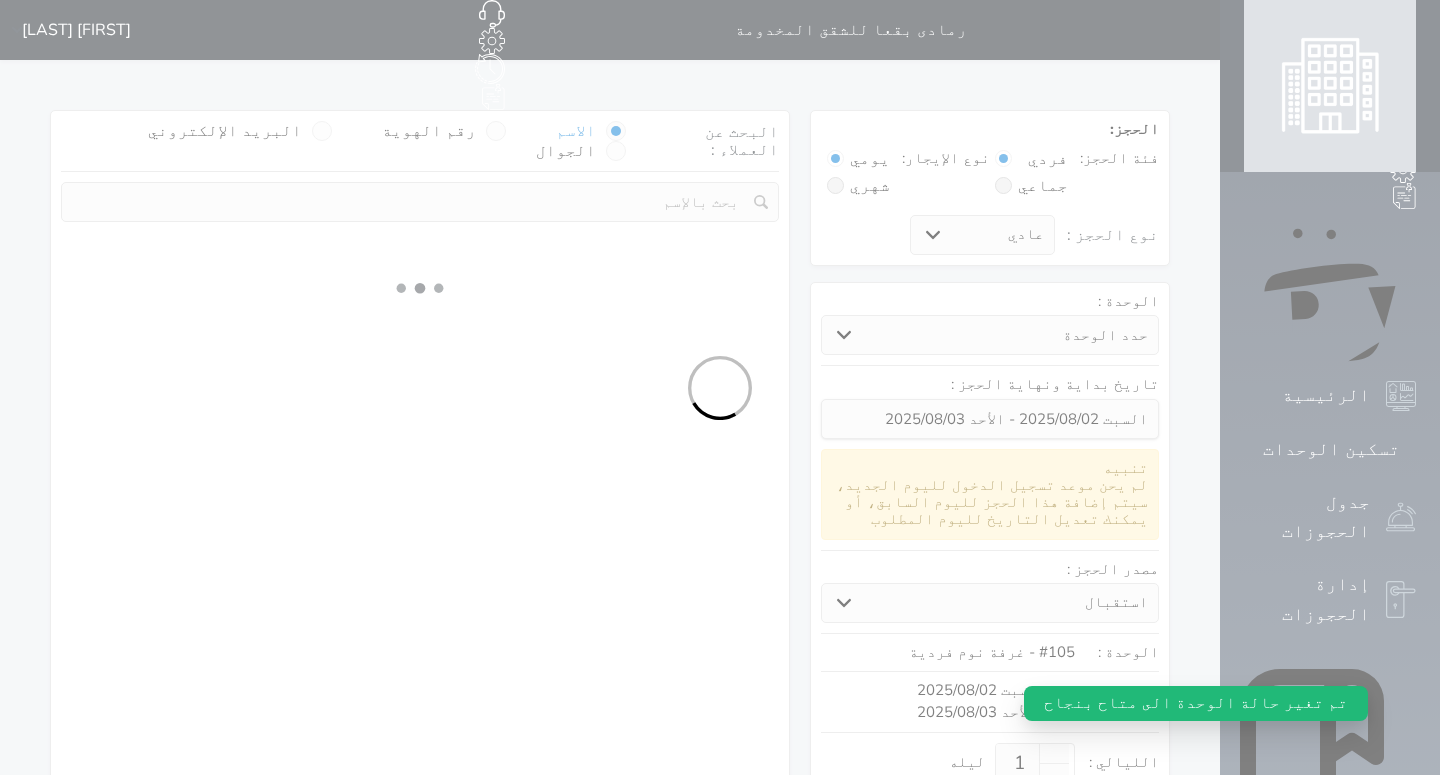 select on "1" 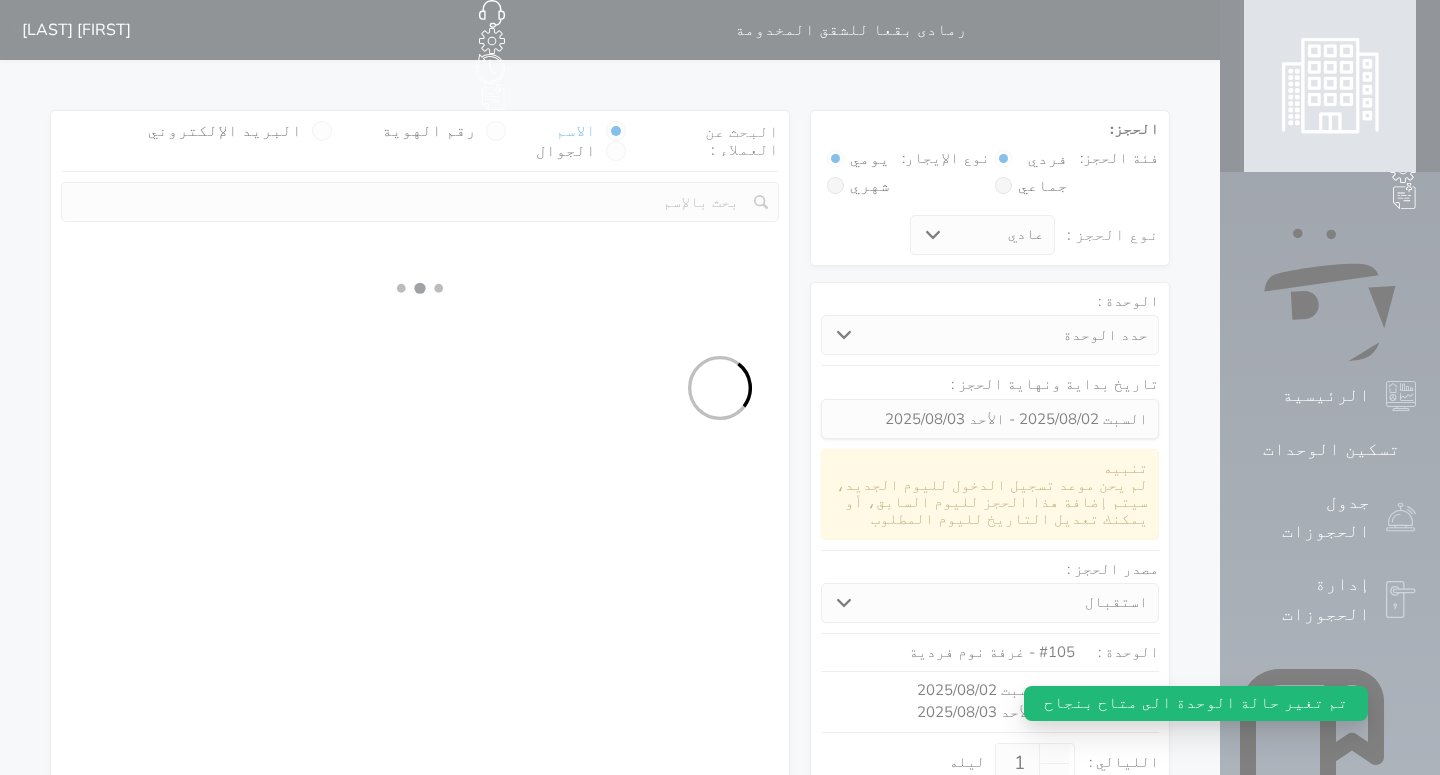 select on "113" 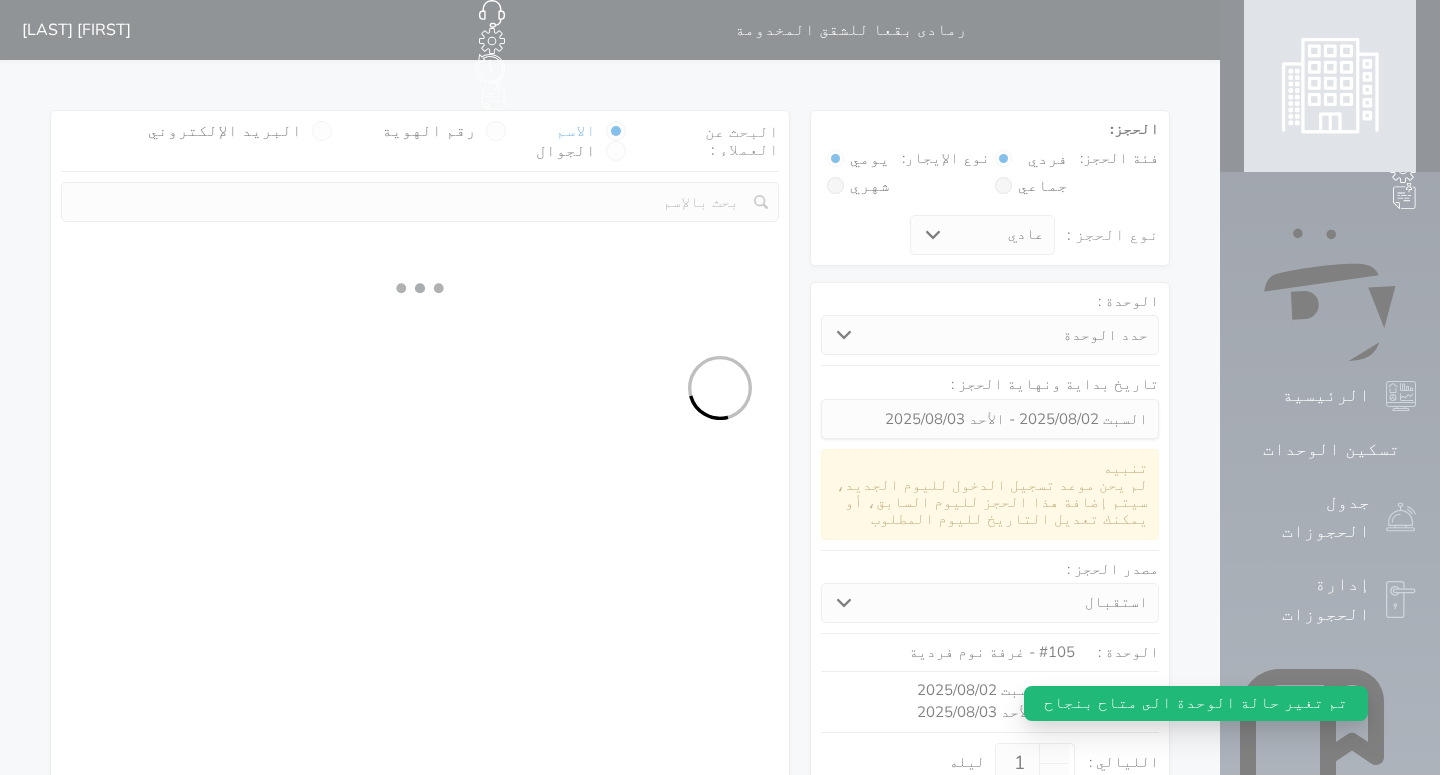 select on "1" 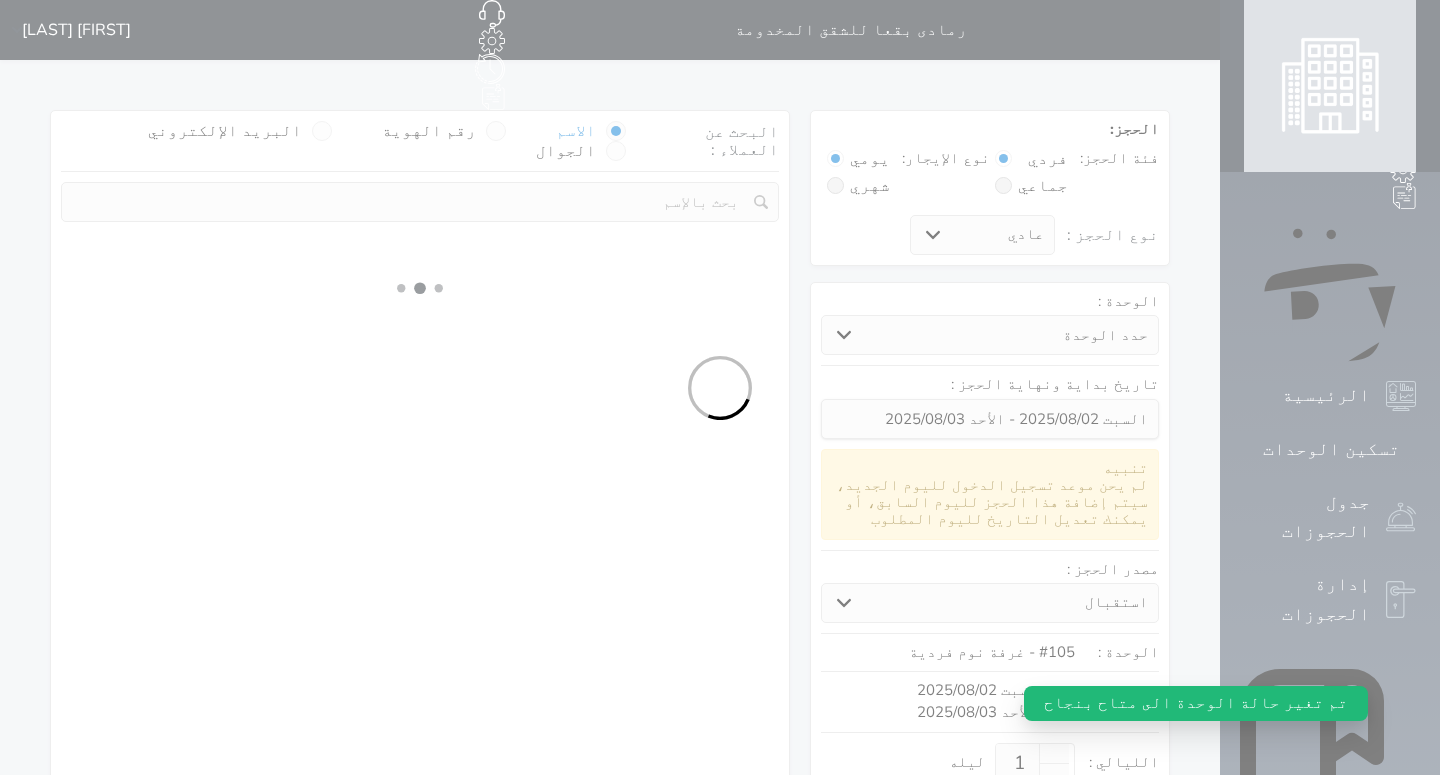 select 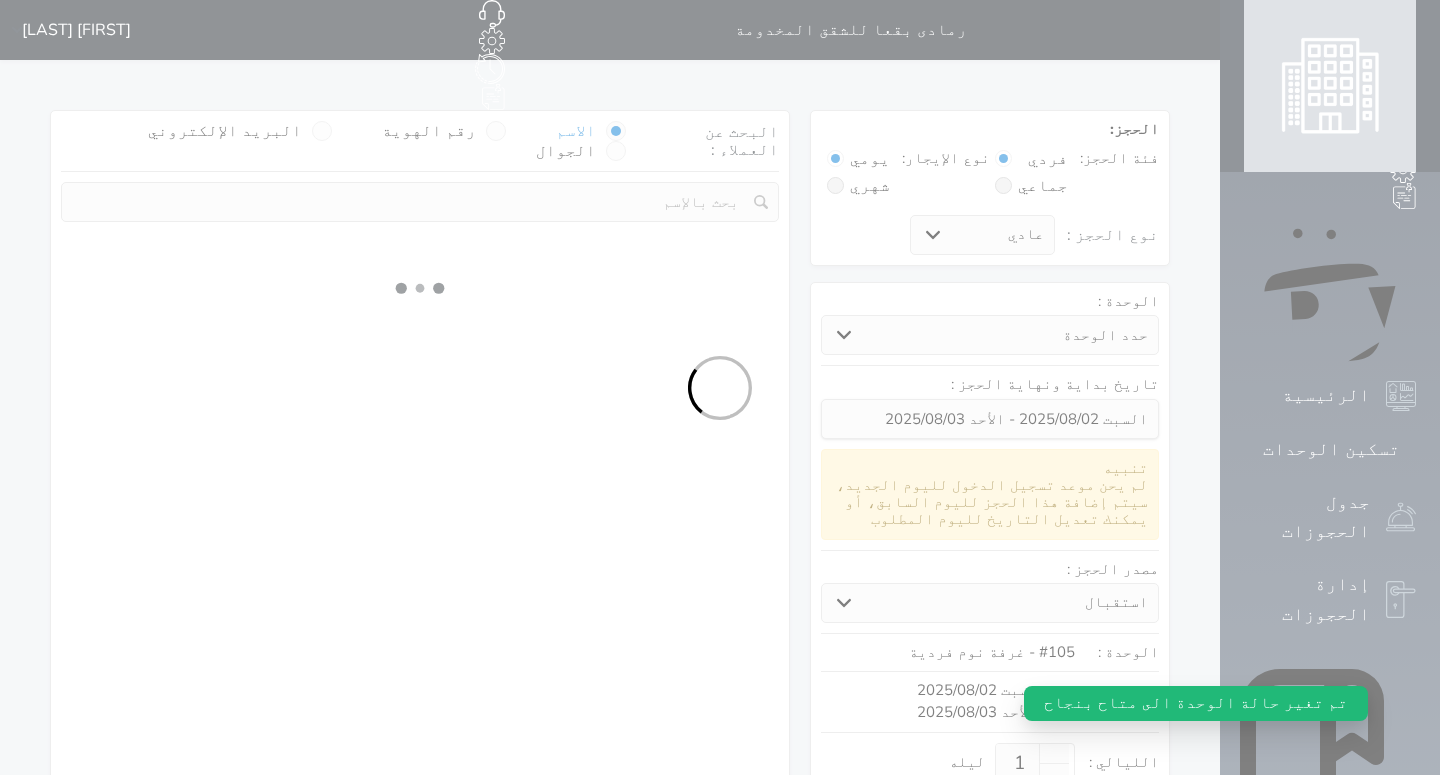 select on "7" 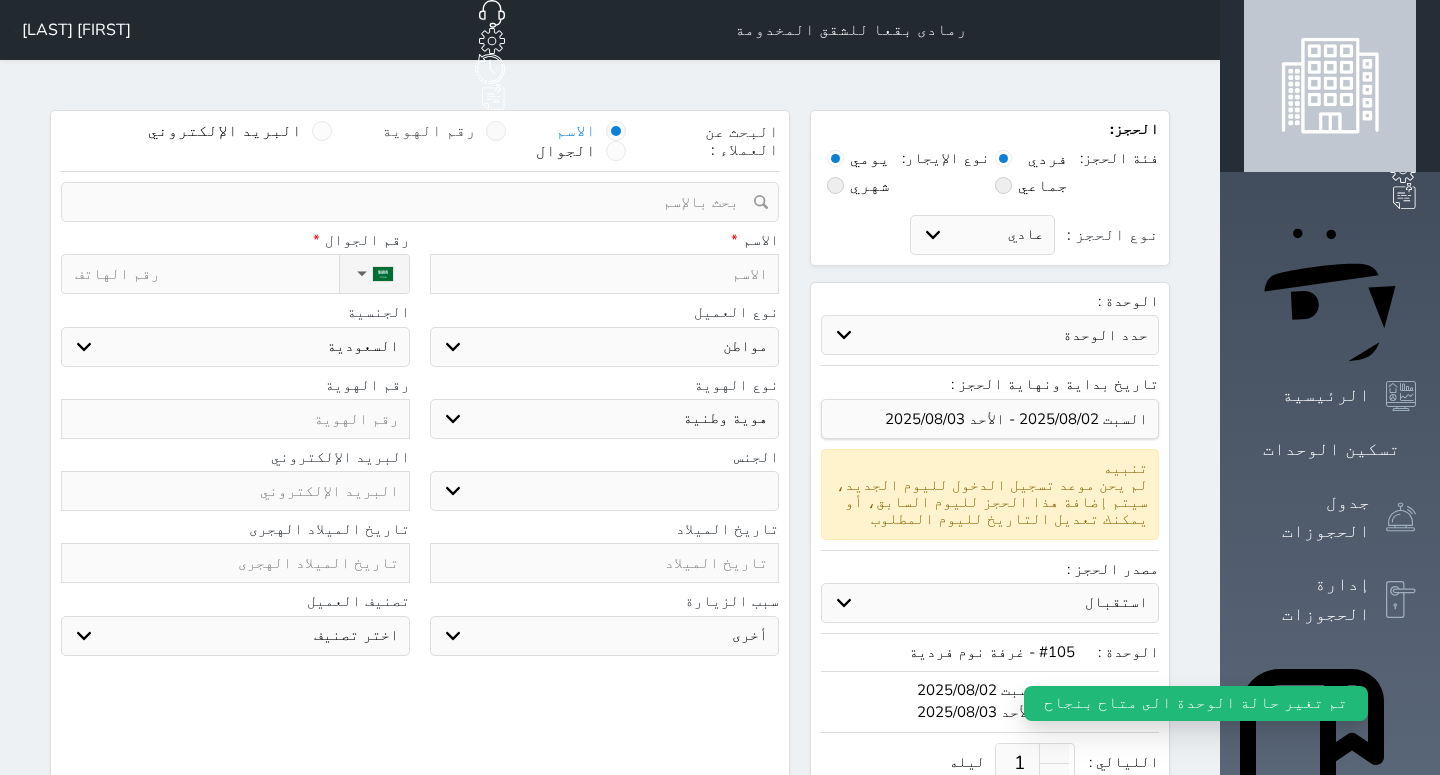 click at bounding box center (496, 131) 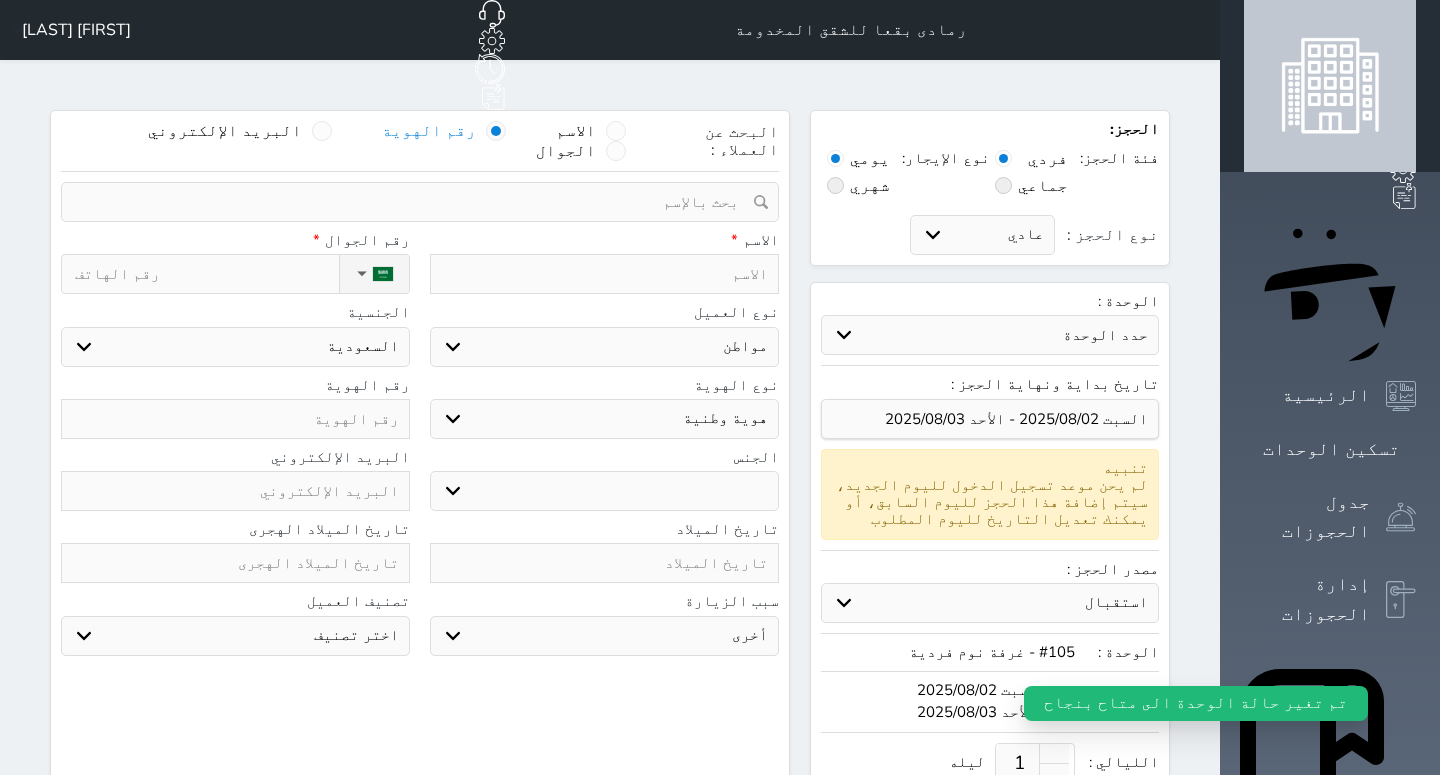 select 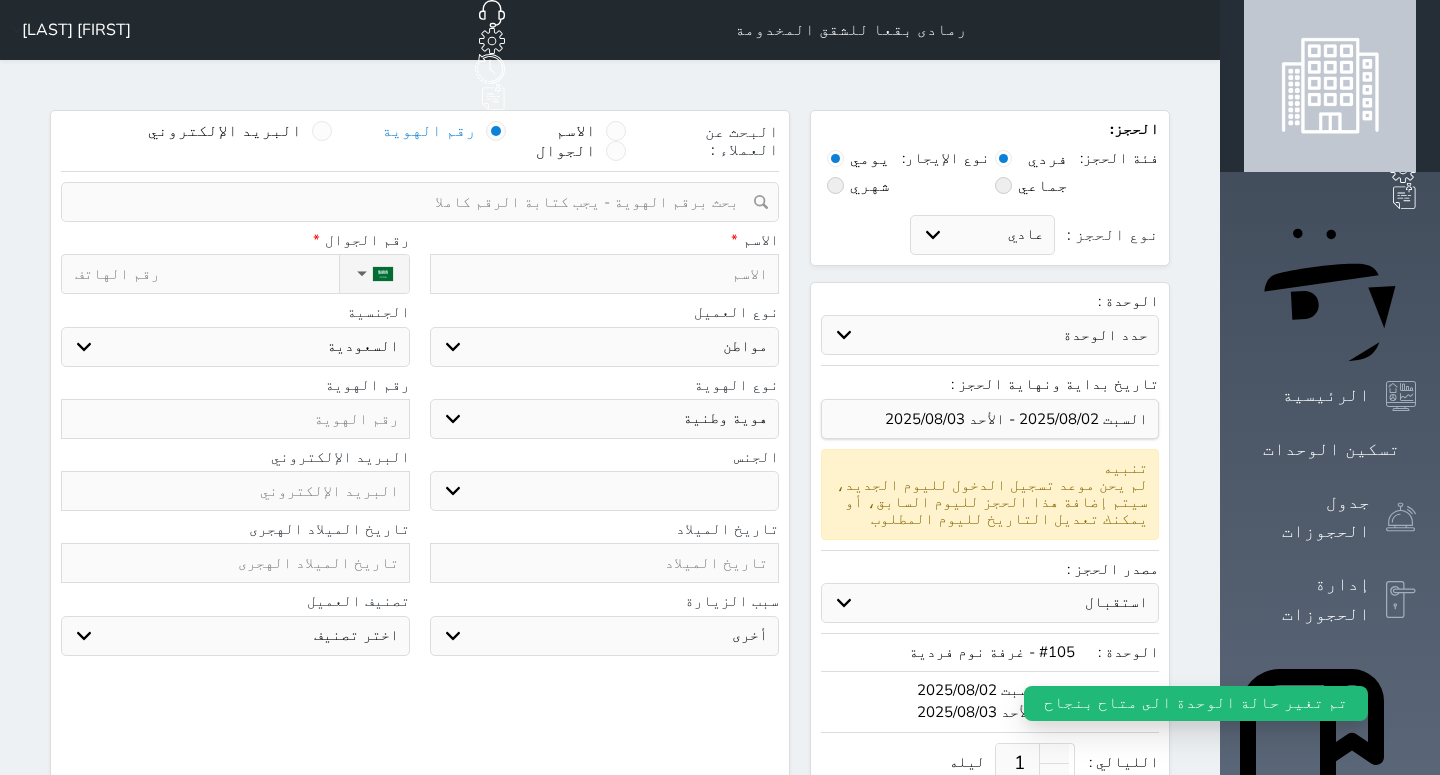click at bounding box center [413, 202] 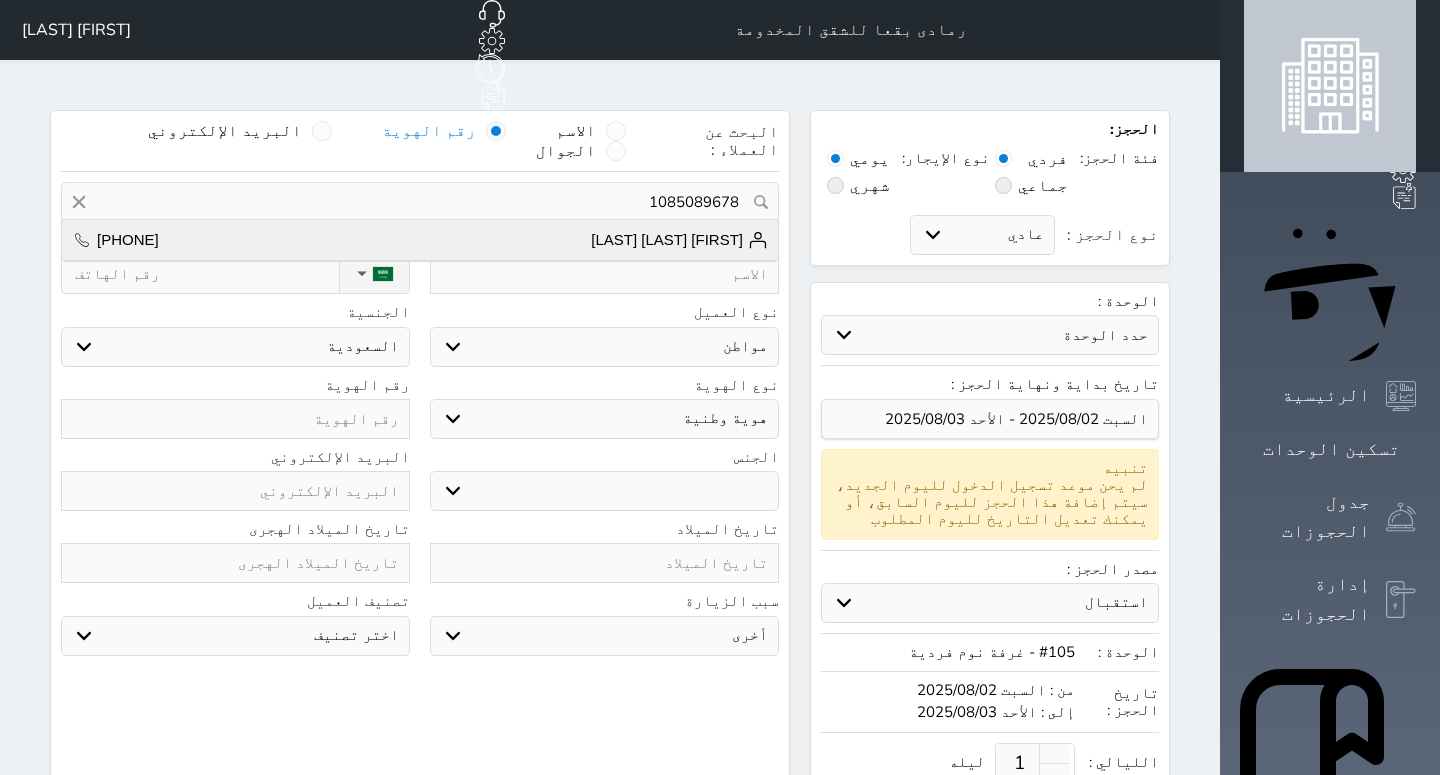 click on "[FIRST] [LAST] [LAST]" at bounding box center [679, 240] 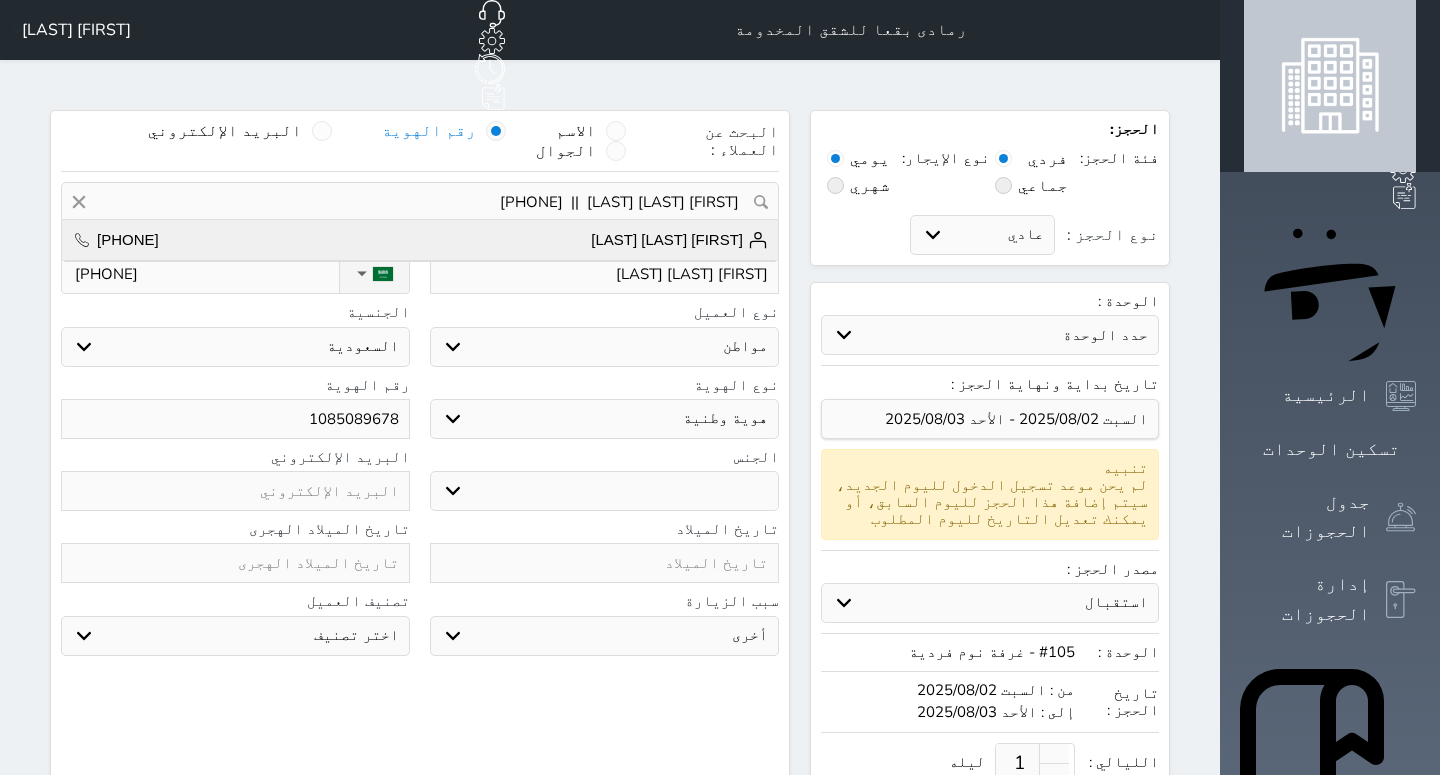 select on "male" 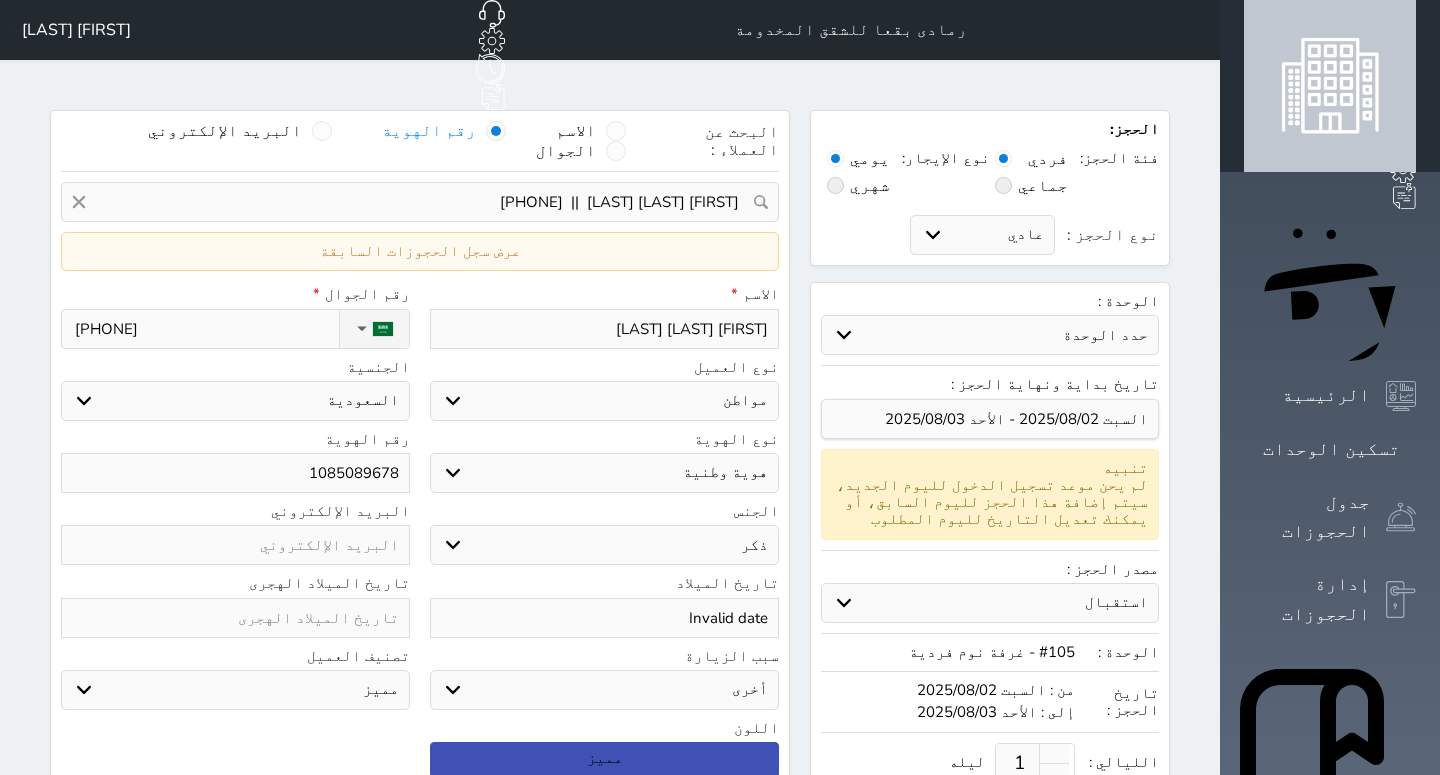 drag, startPoint x: 353, startPoint y: 393, endPoint x: 373, endPoint y: 365, distance: 34.4093 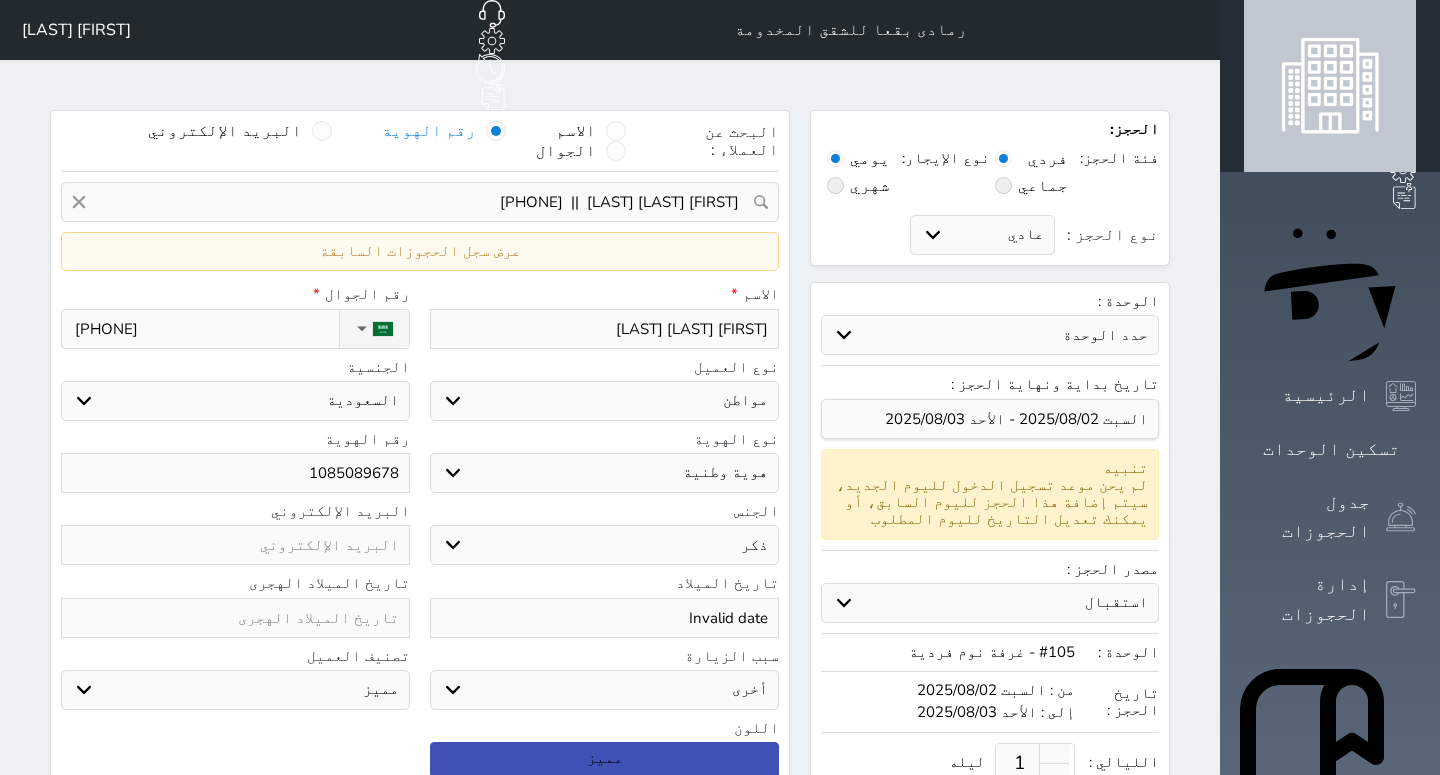 click on "مميز" at bounding box center (604, 760) 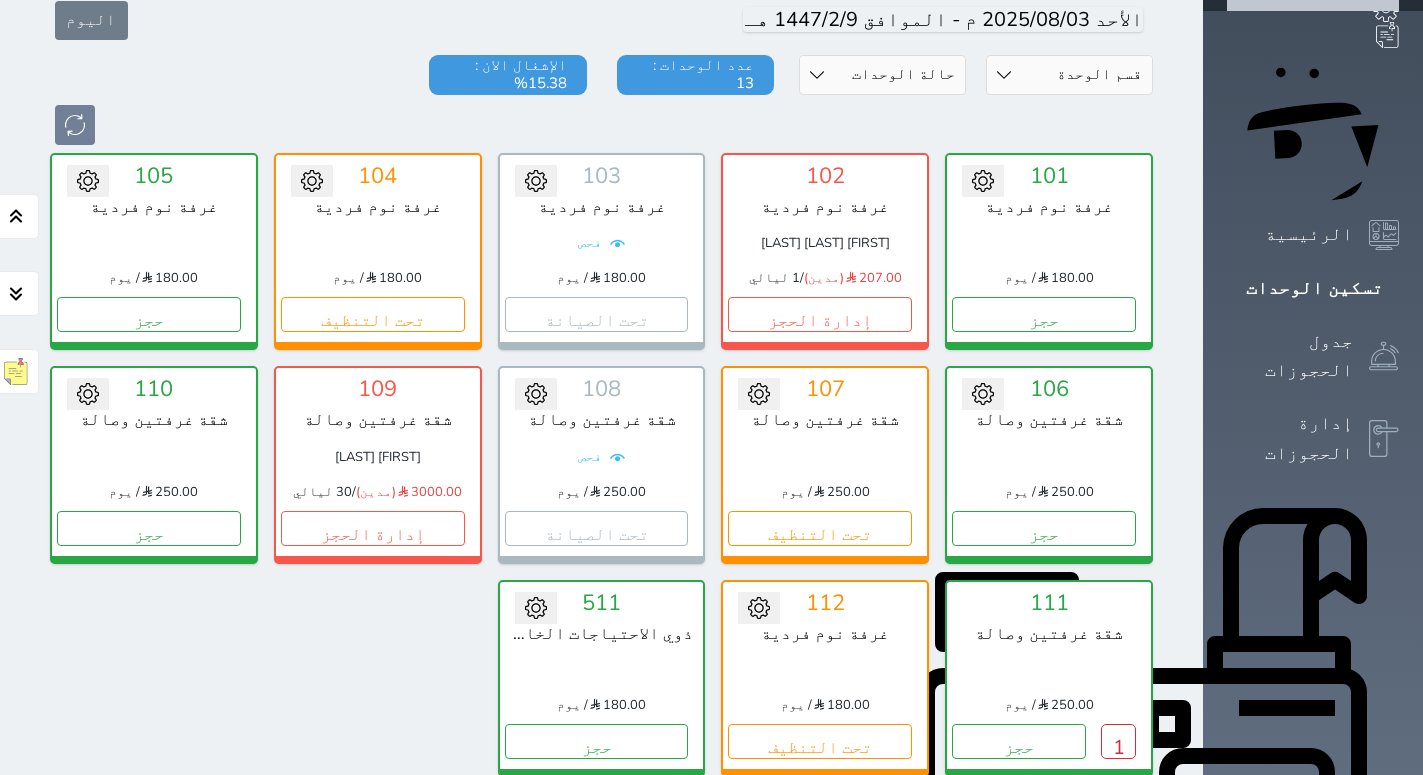 scroll, scrollTop: 161, scrollLeft: 0, axis: vertical 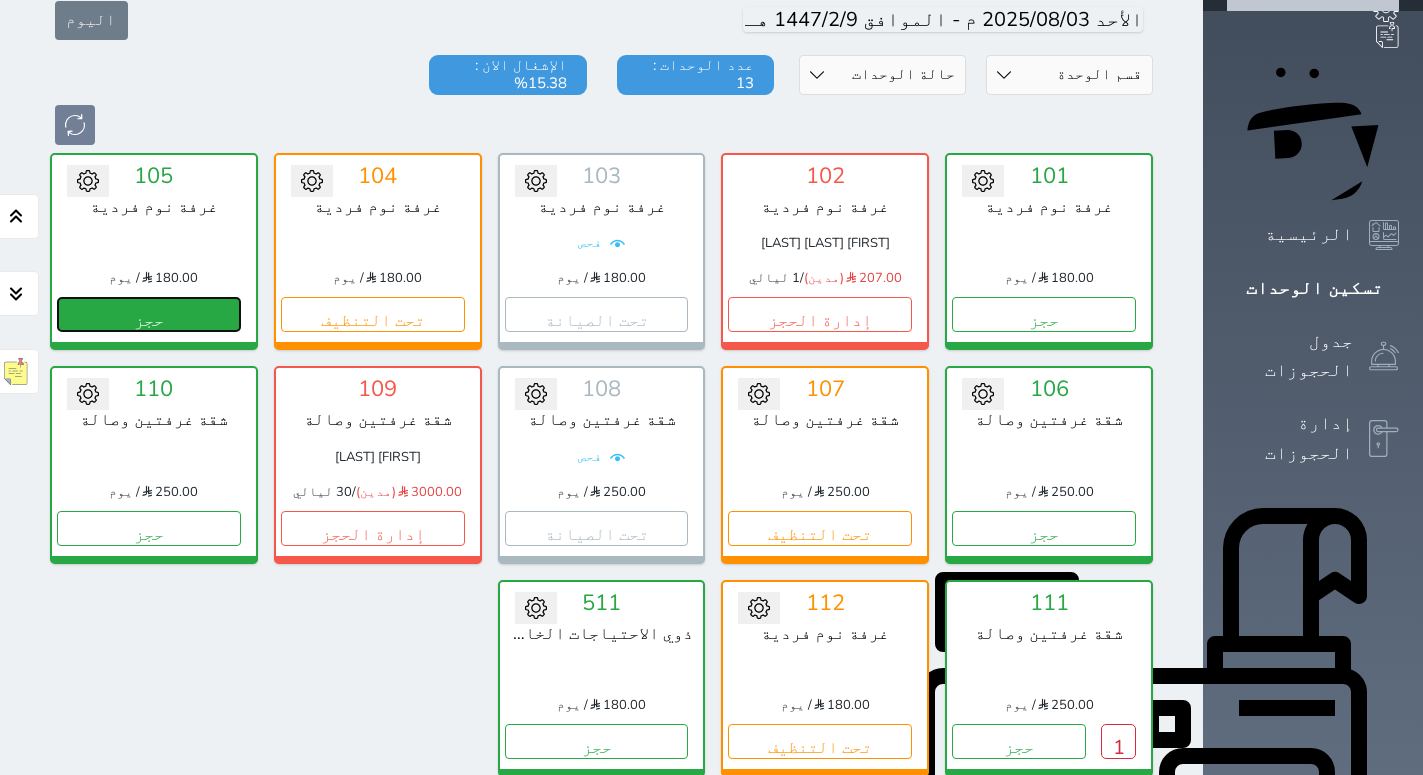 click on "حجز" at bounding box center (149, 314) 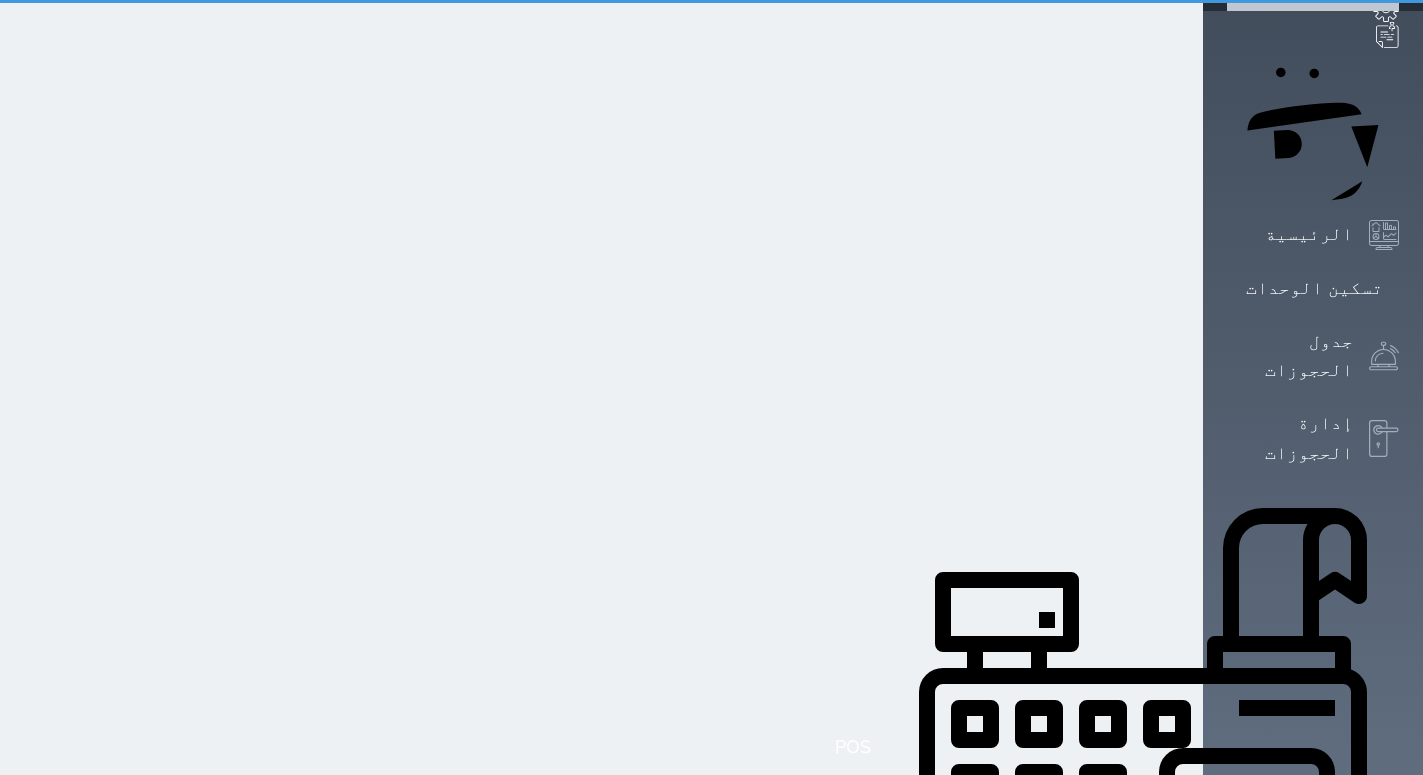 scroll, scrollTop: 0, scrollLeft: 0, axis: both 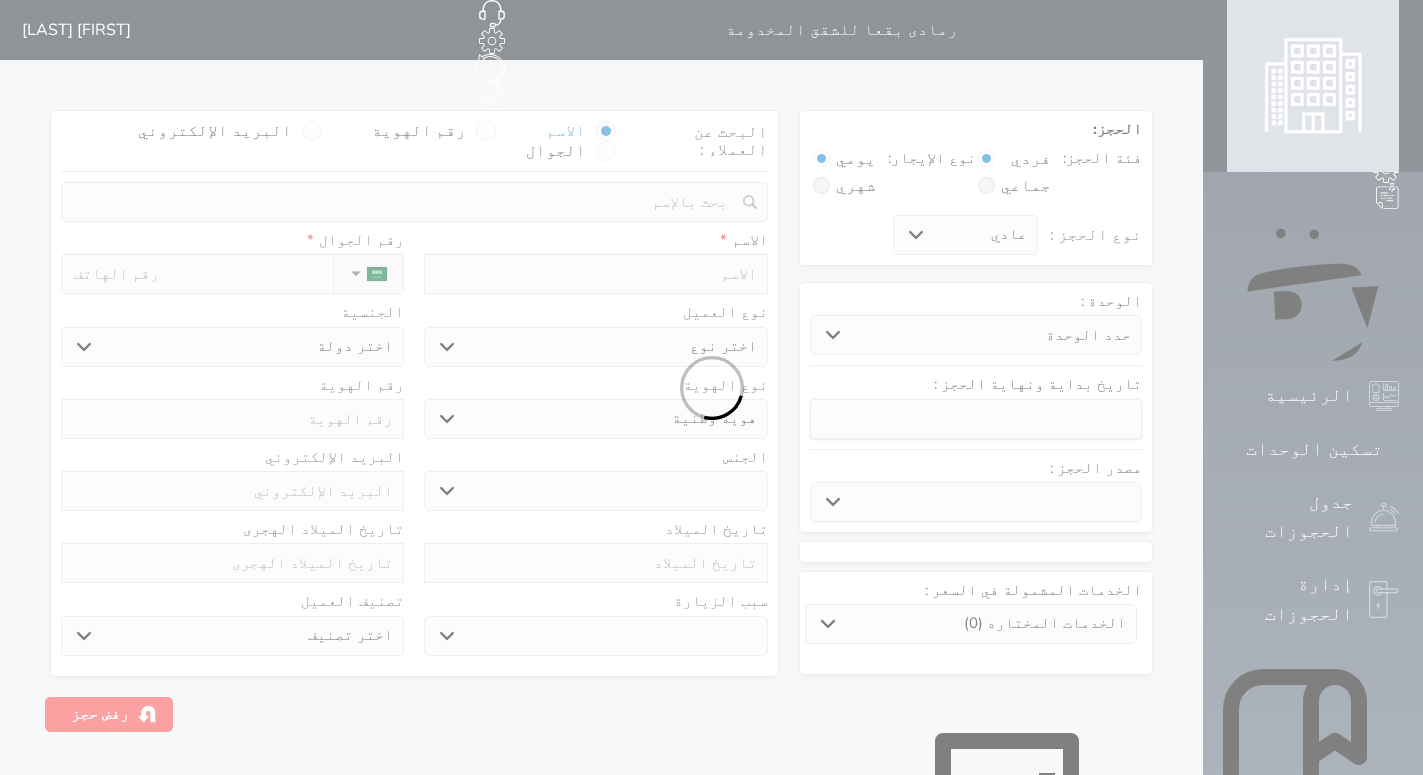 select 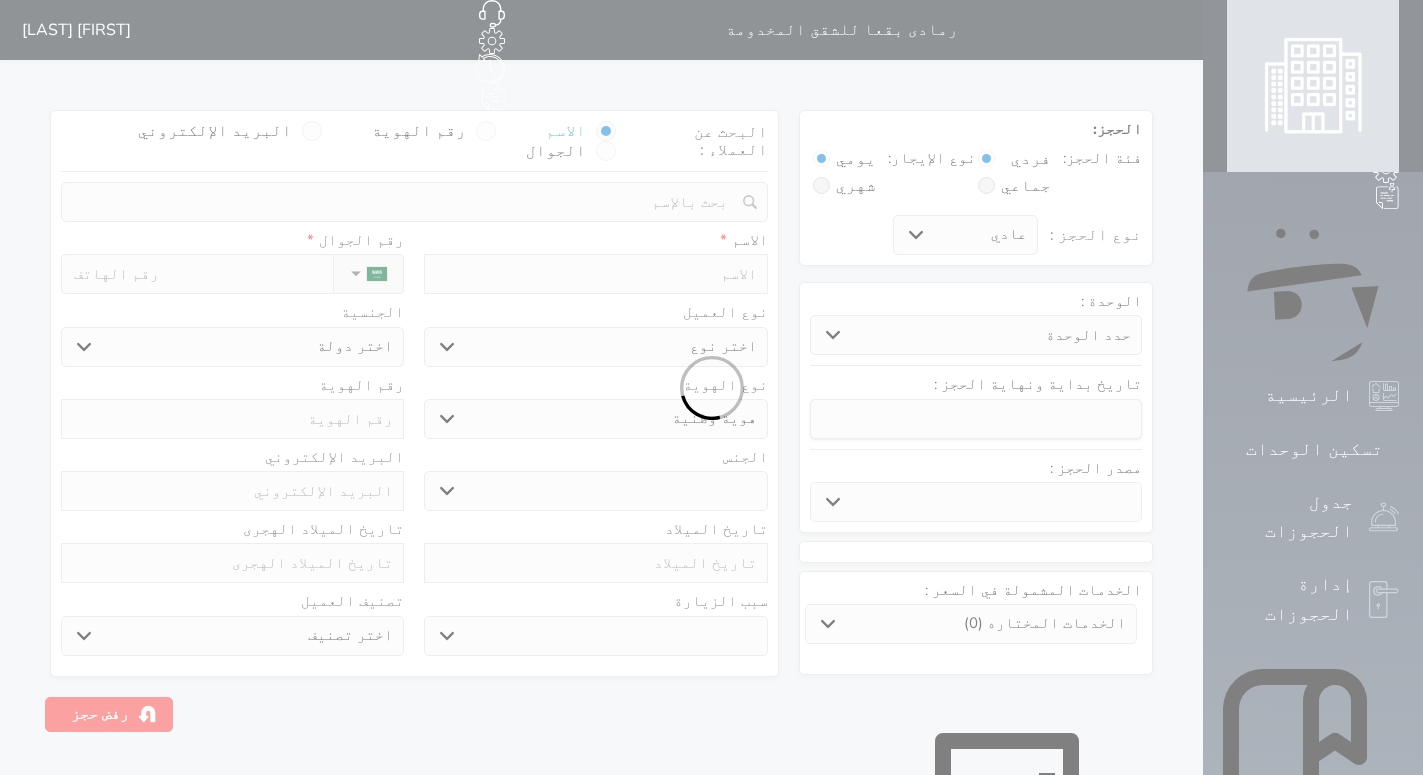 select on "[NUMBER]" 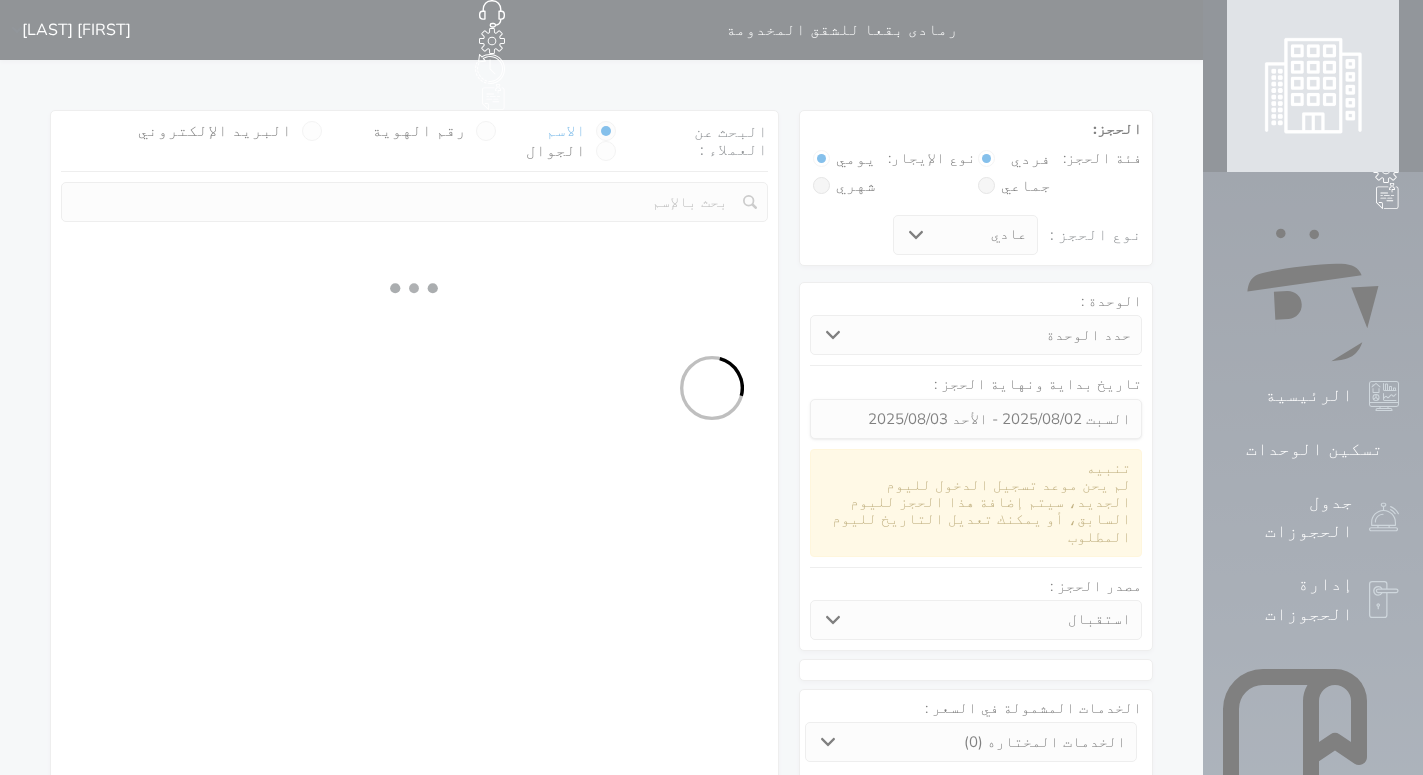 select on "1" 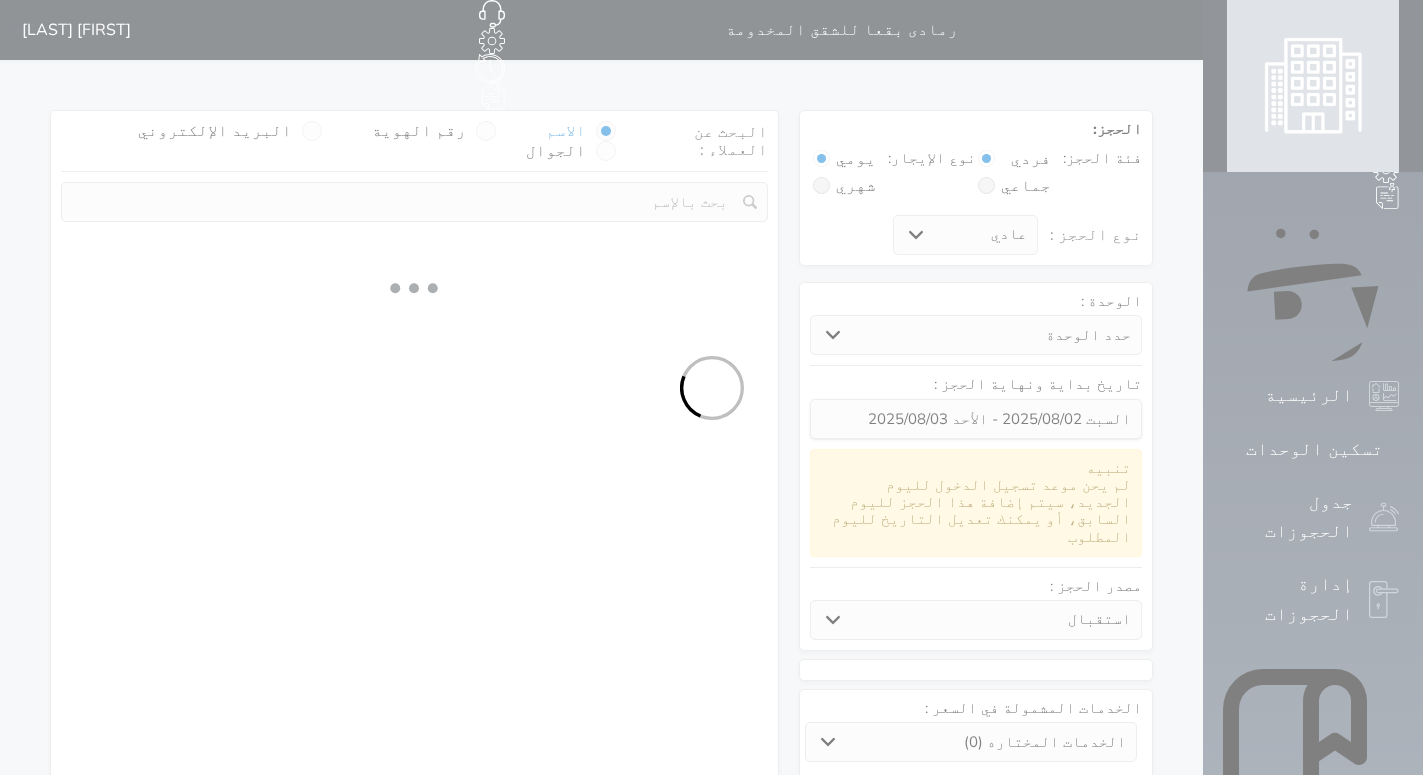 select on "113" 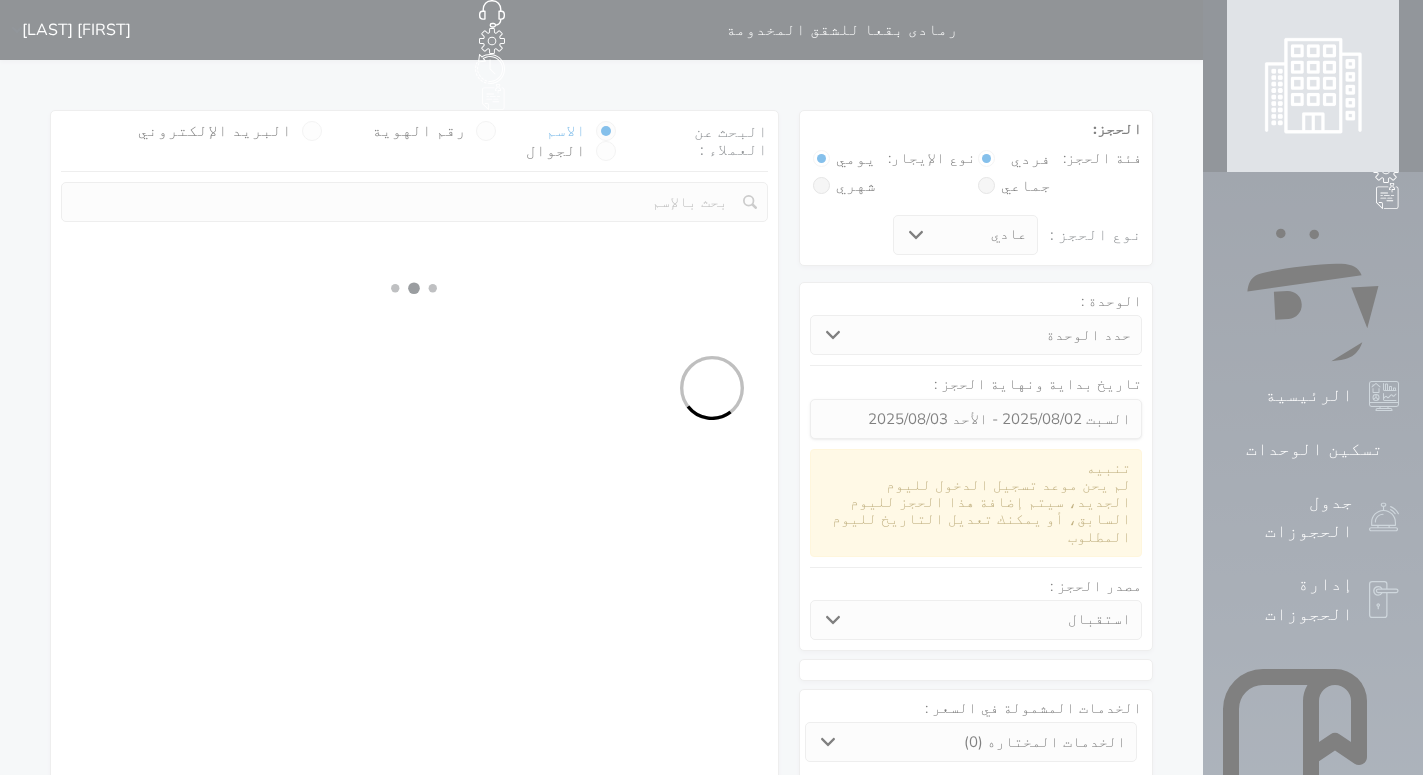select on "1" 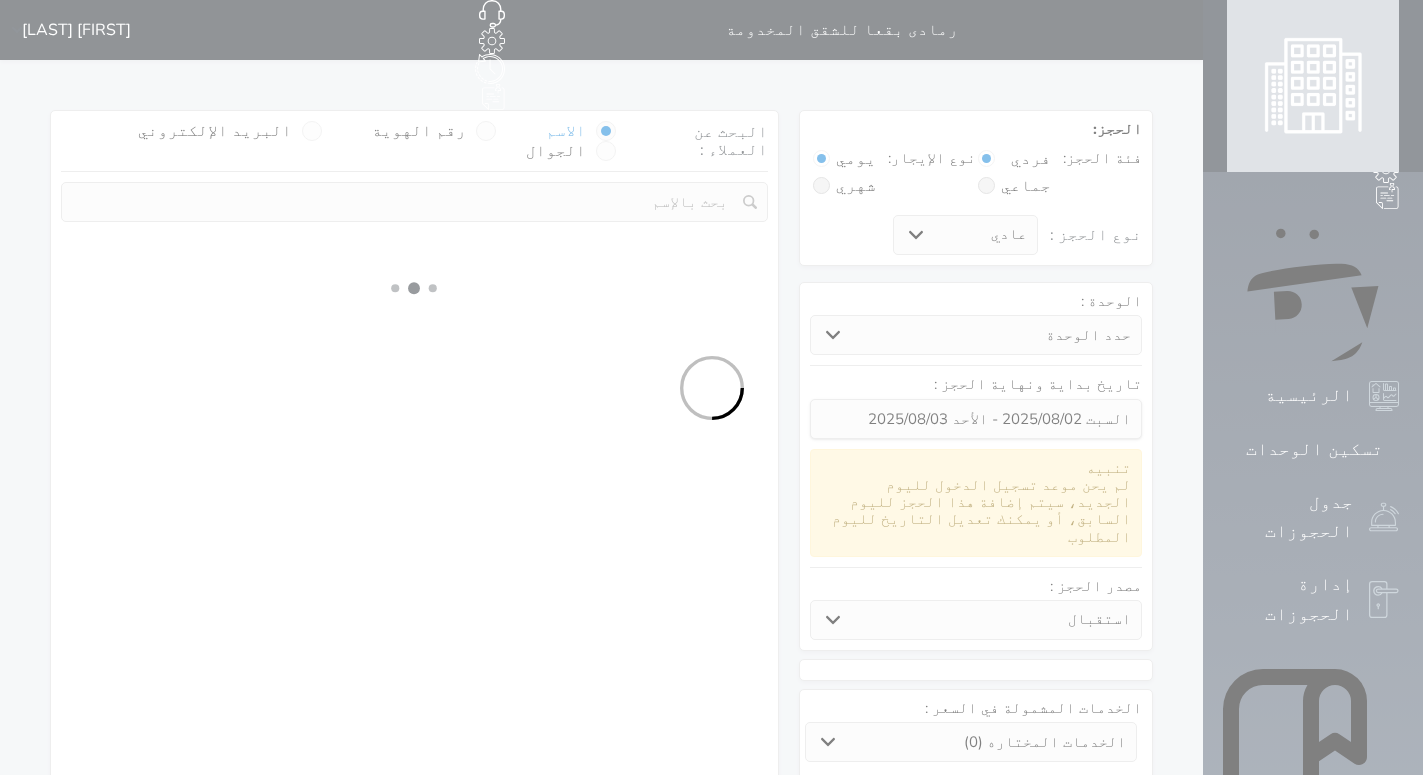 select 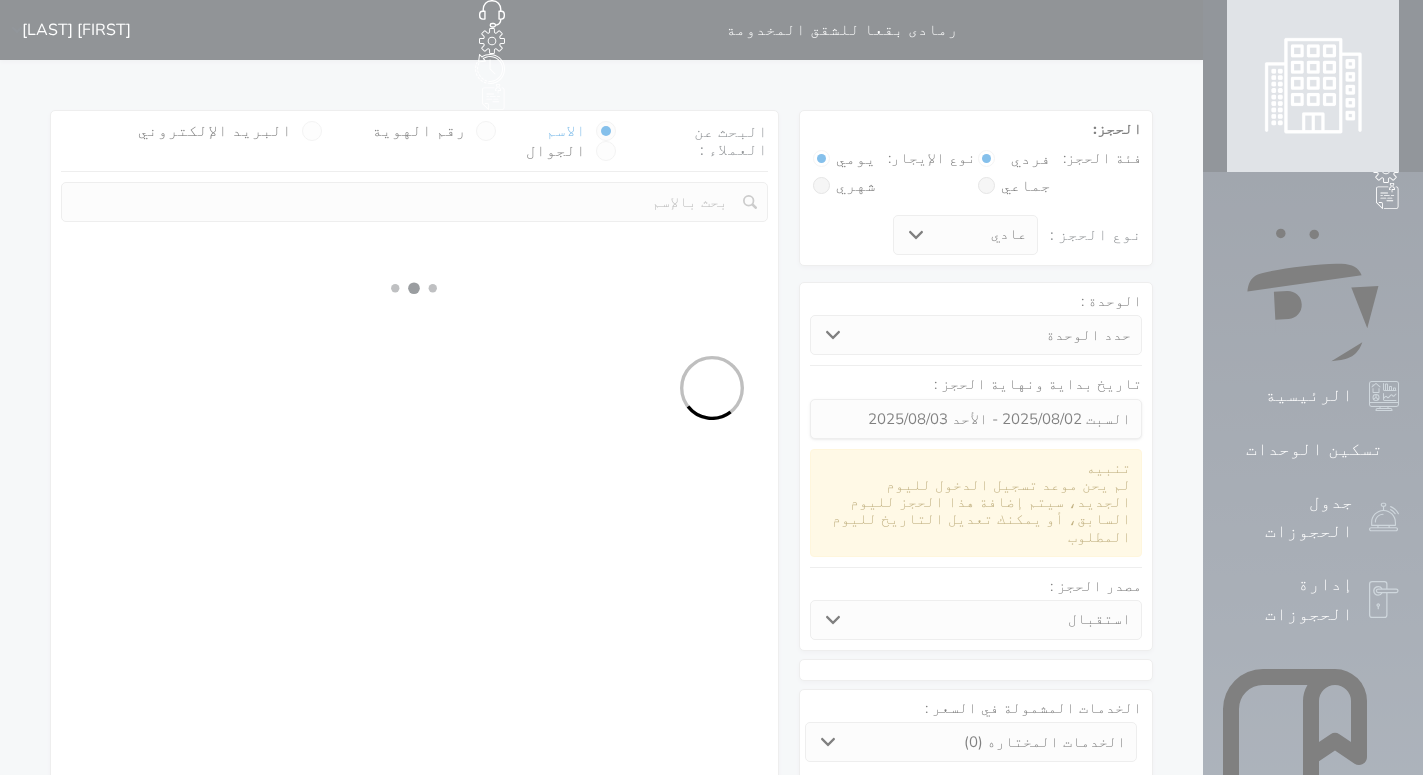select on "7" 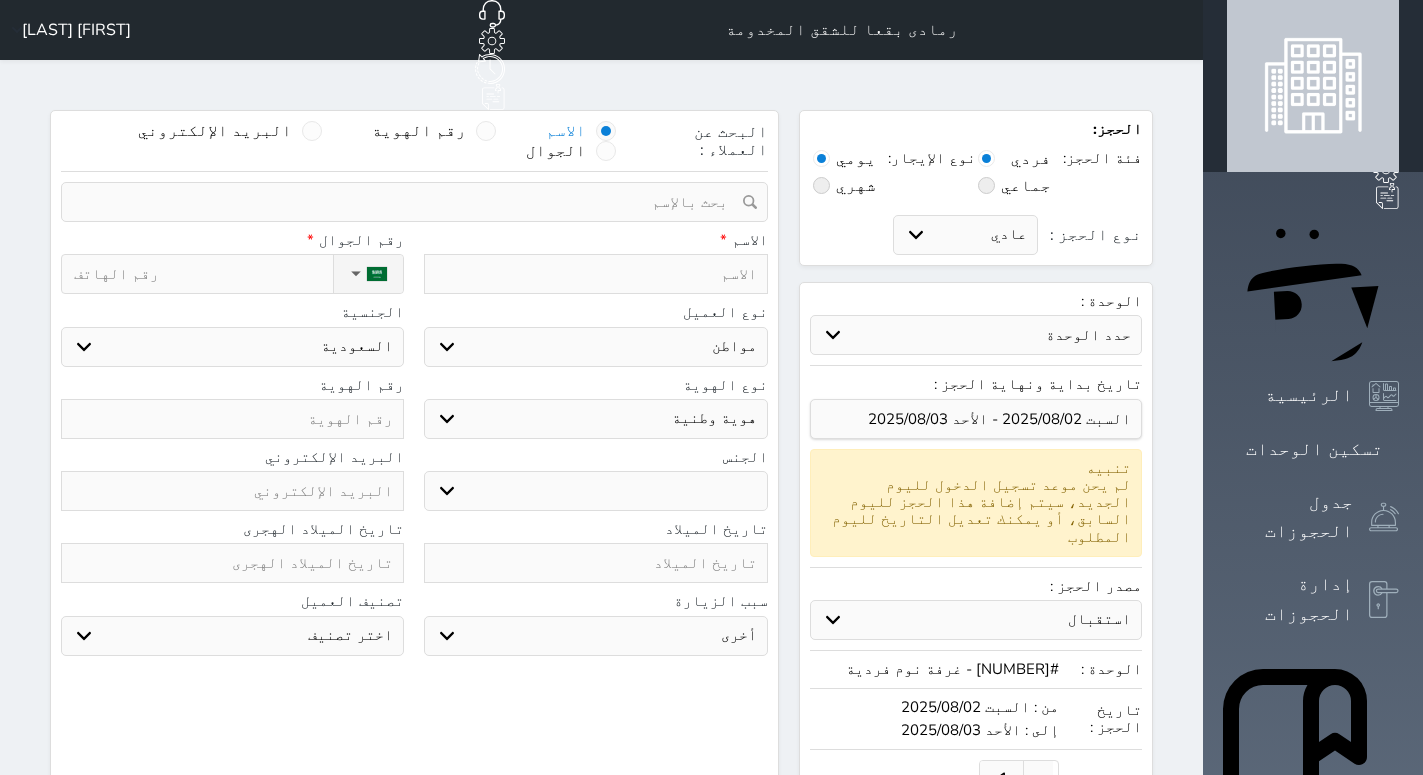 select on "10265" 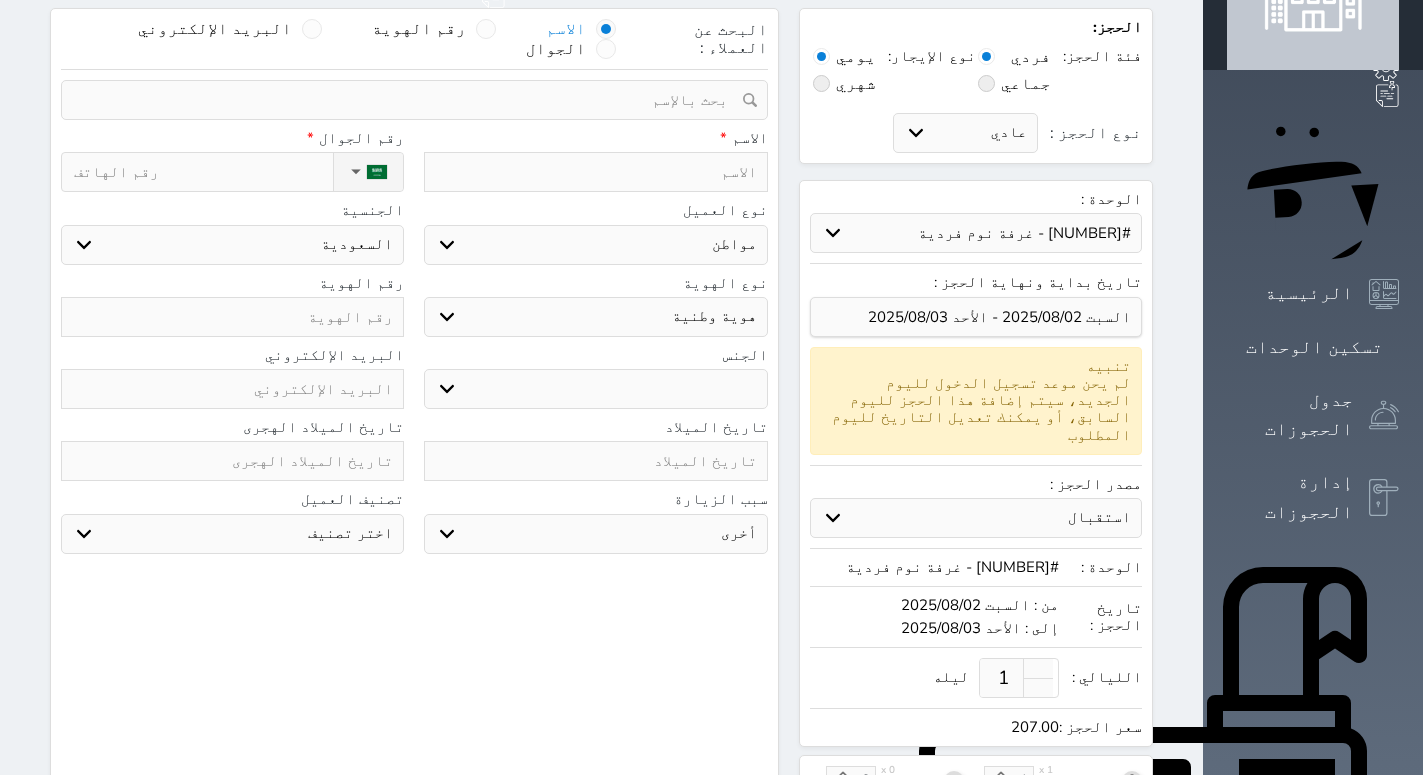 scroll, scrollTop: 0, scrollLeft: 0, axis: both 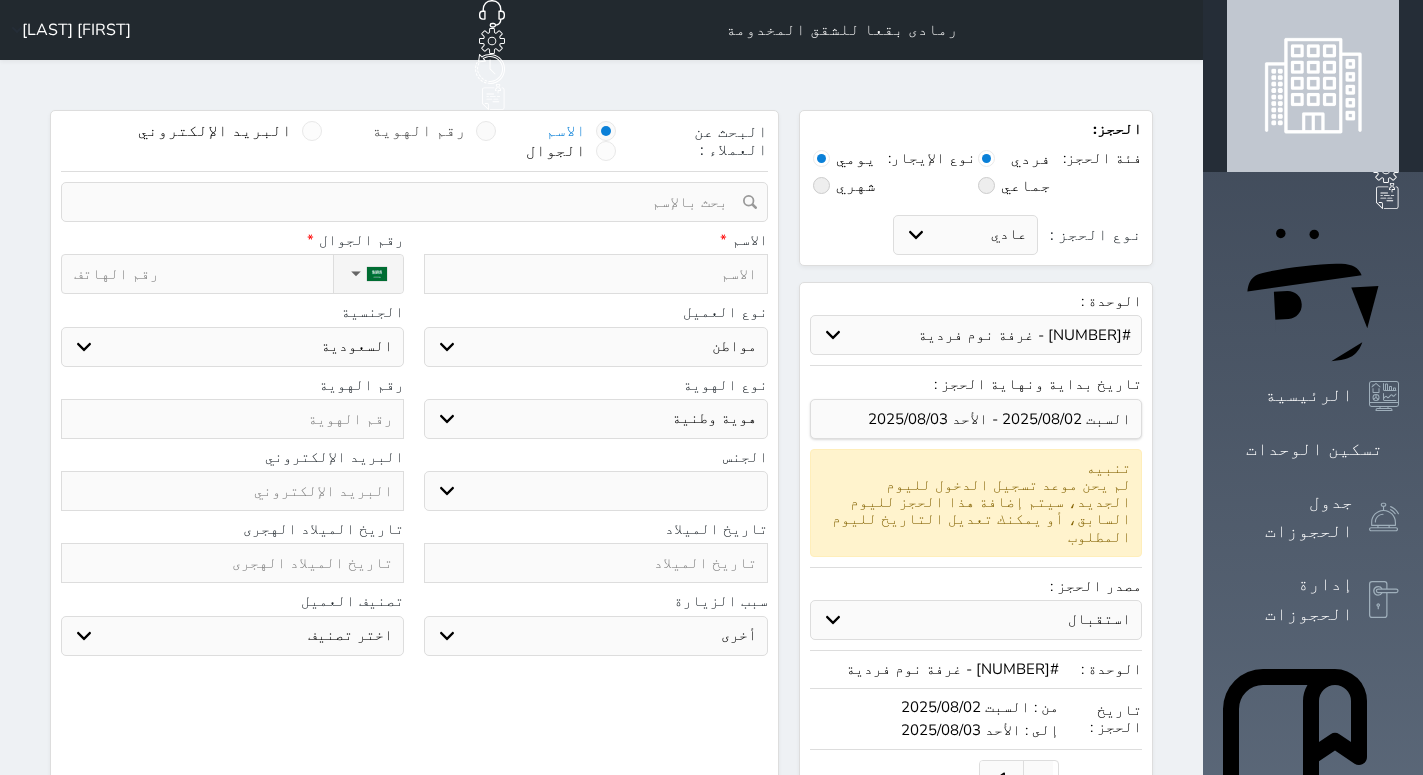 click at bounding box center [486, 131] 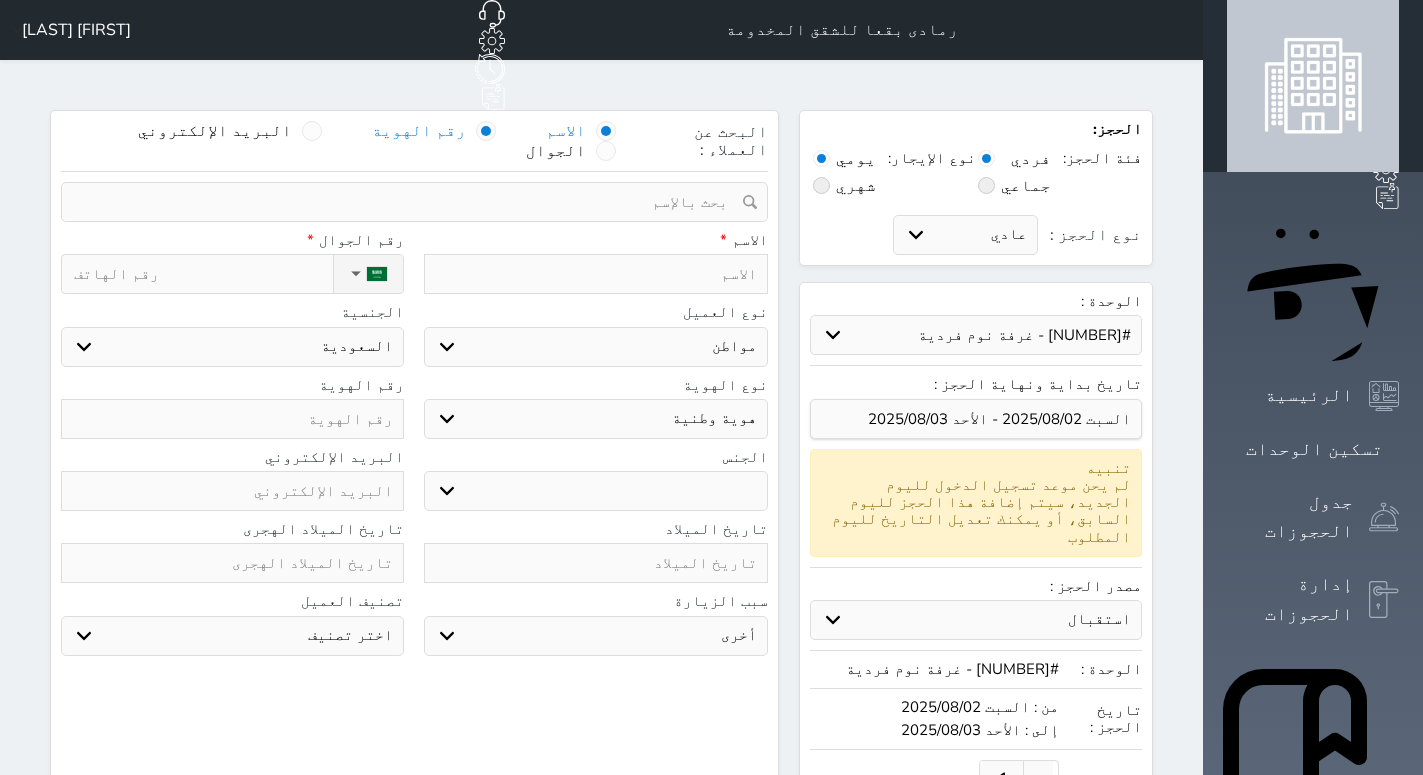 select 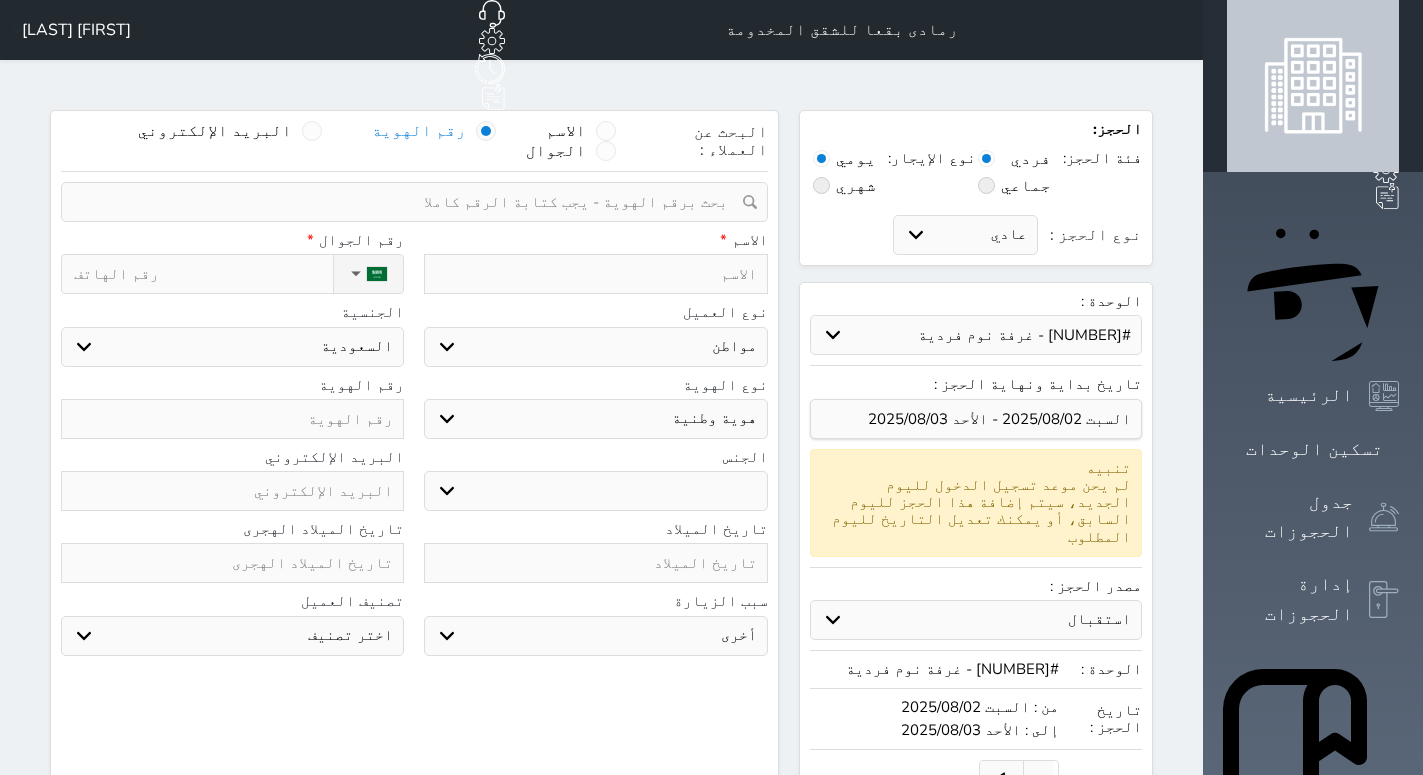 click at bounding box center [407, 202] 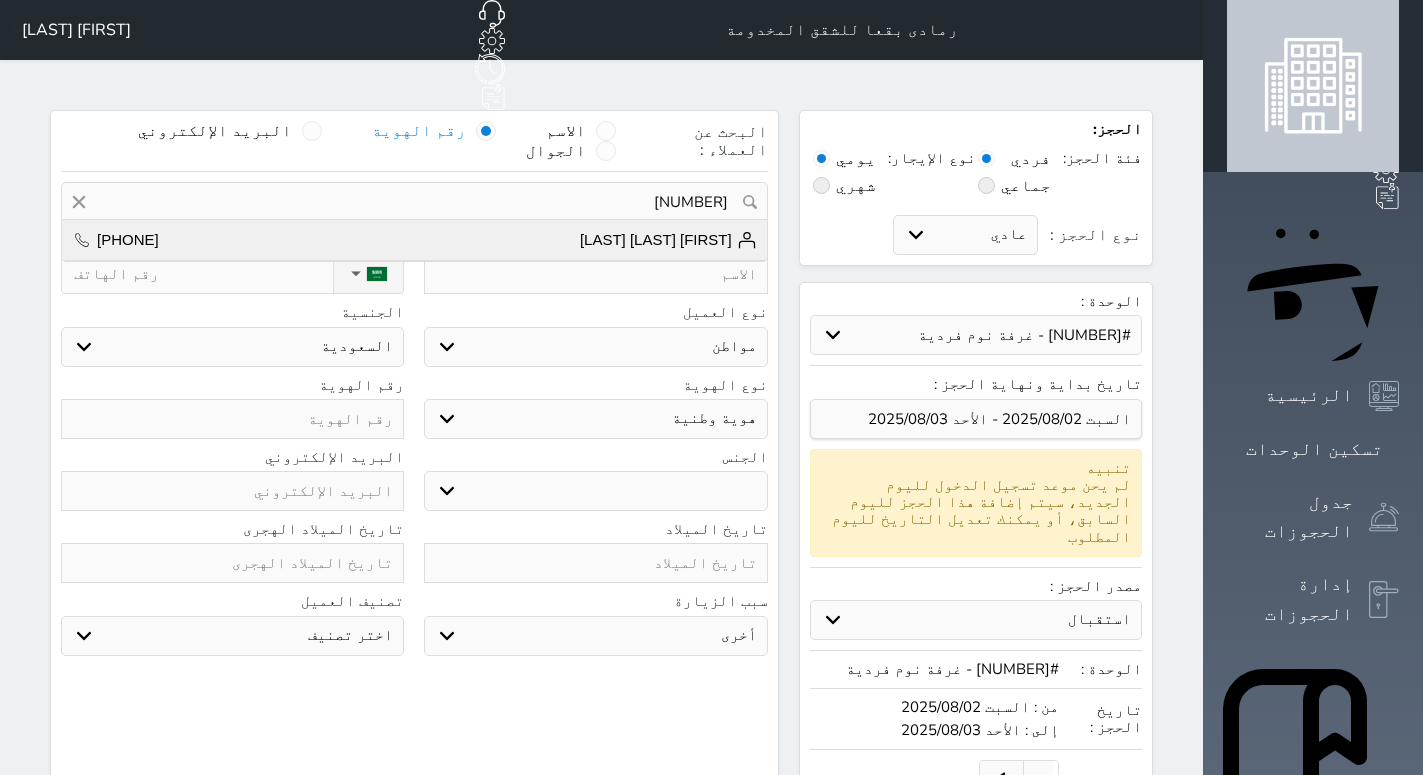 click on "[FIRST] [LAST] [LAST]   [PHONE]" at bounding box center (414, 240) 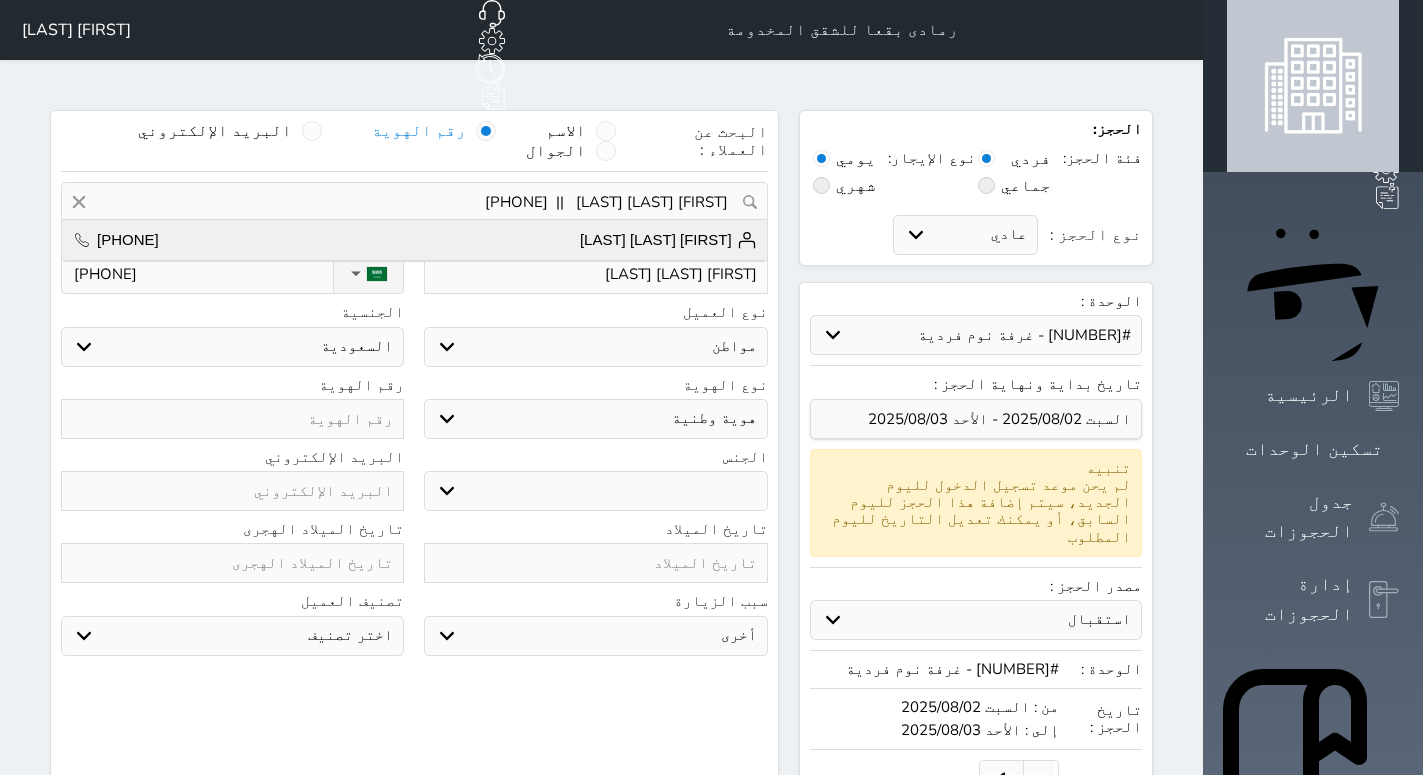 type on "[NUMBER]" 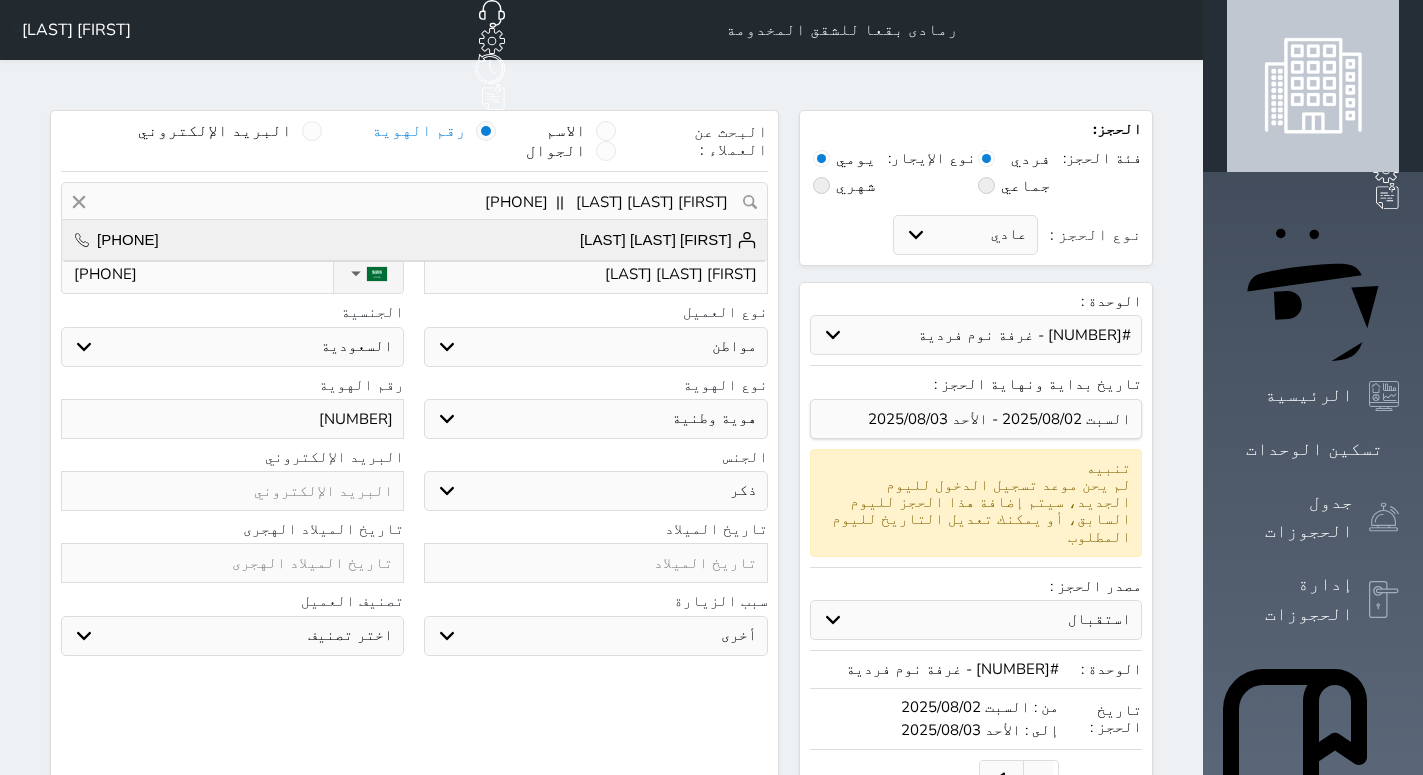 type on "Invalid date" 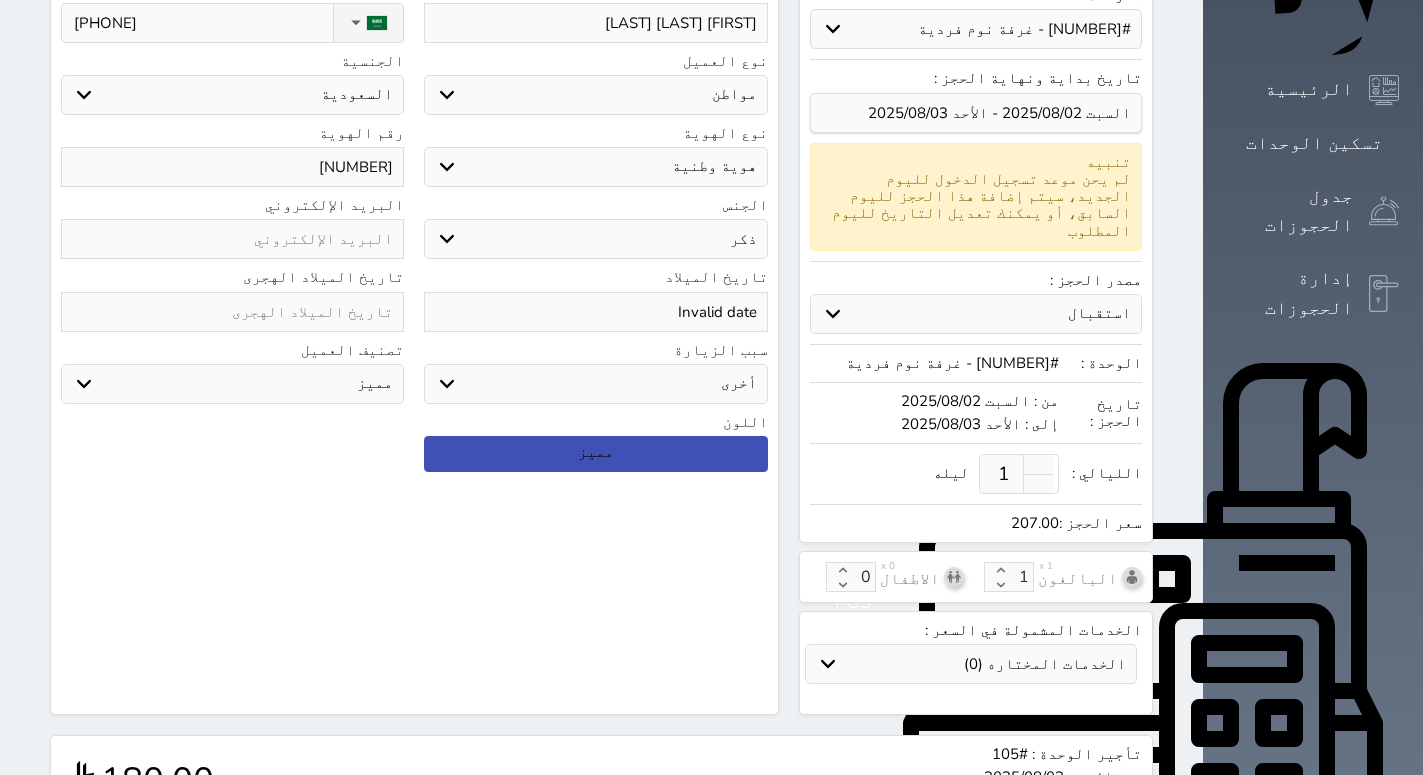 scroll, scrollTop: 520, scrollLeft: 0, axis: vertical 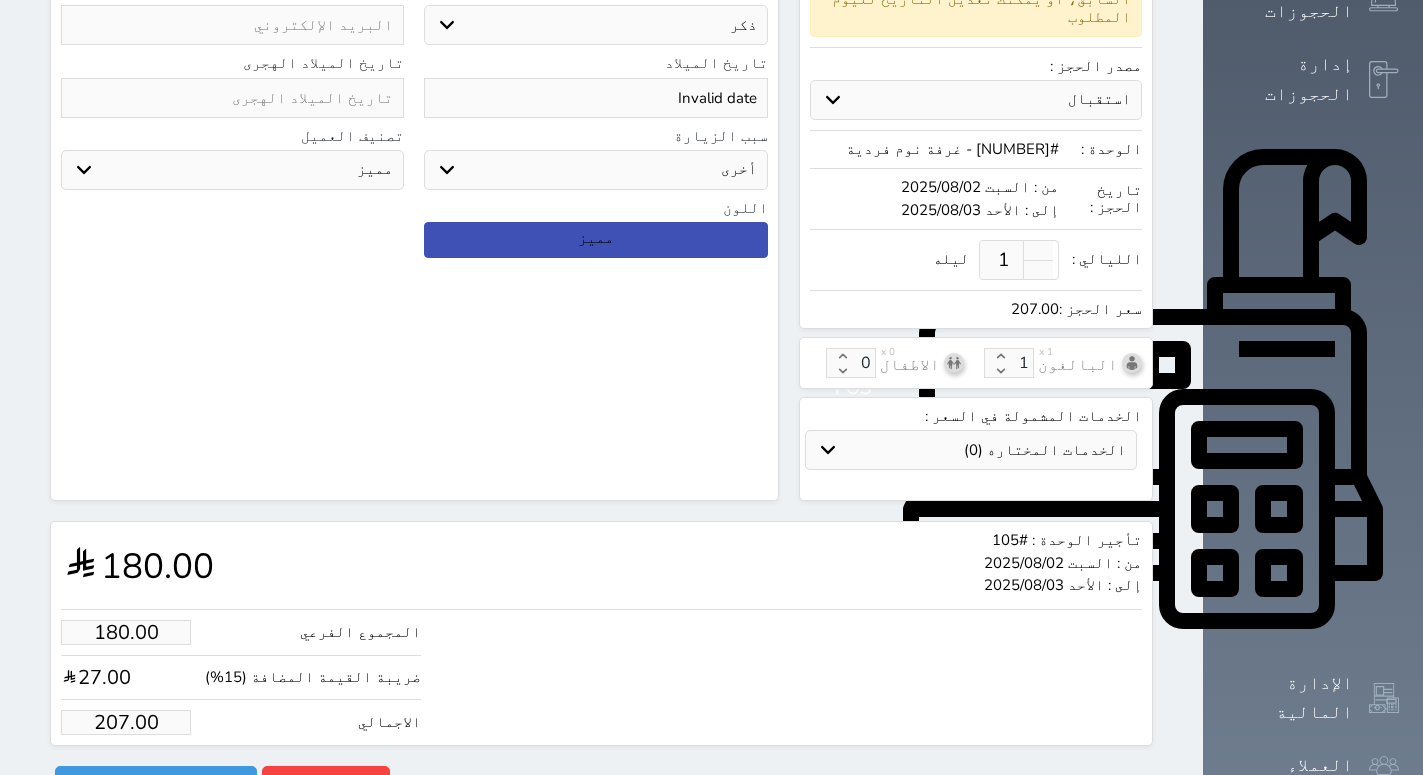 click on "207.00" at bounding box center [126, 722] 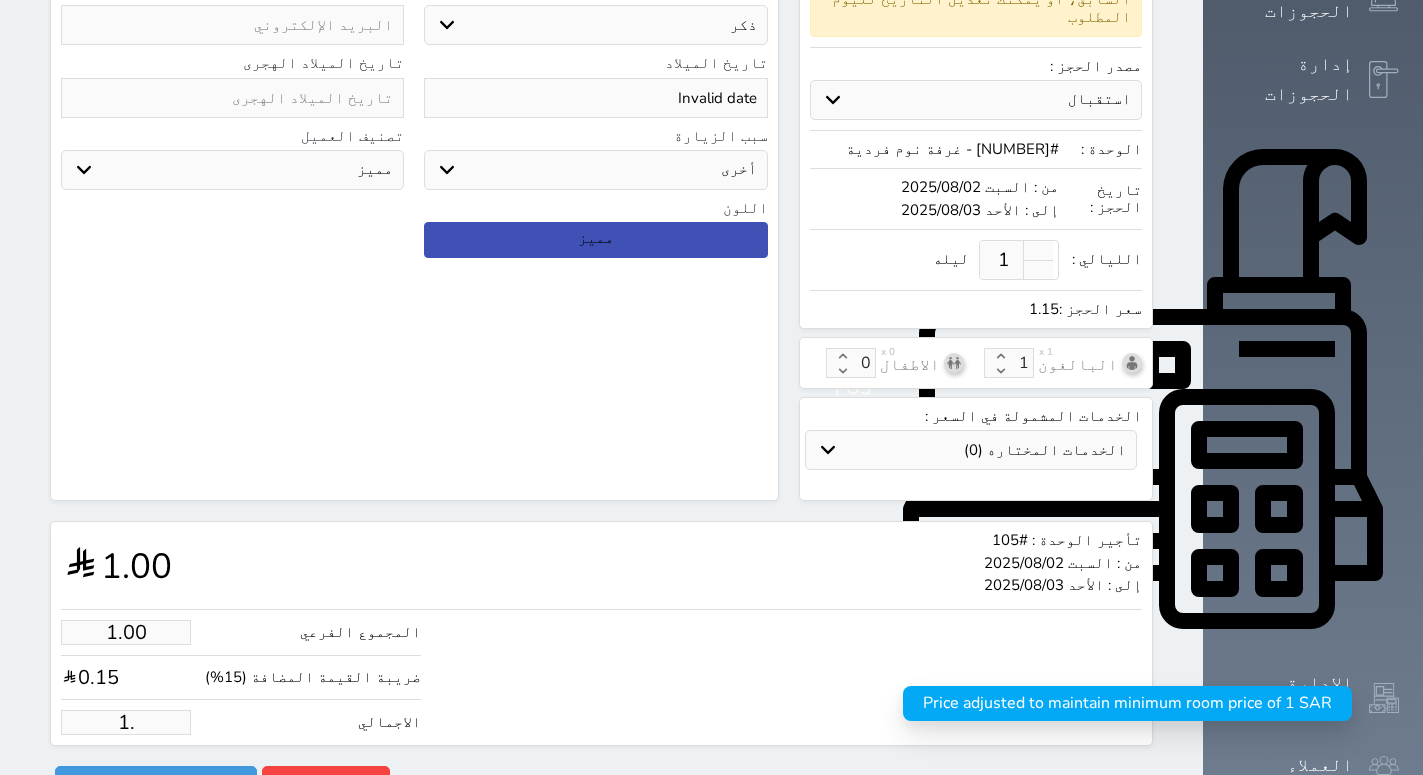 type on "1" 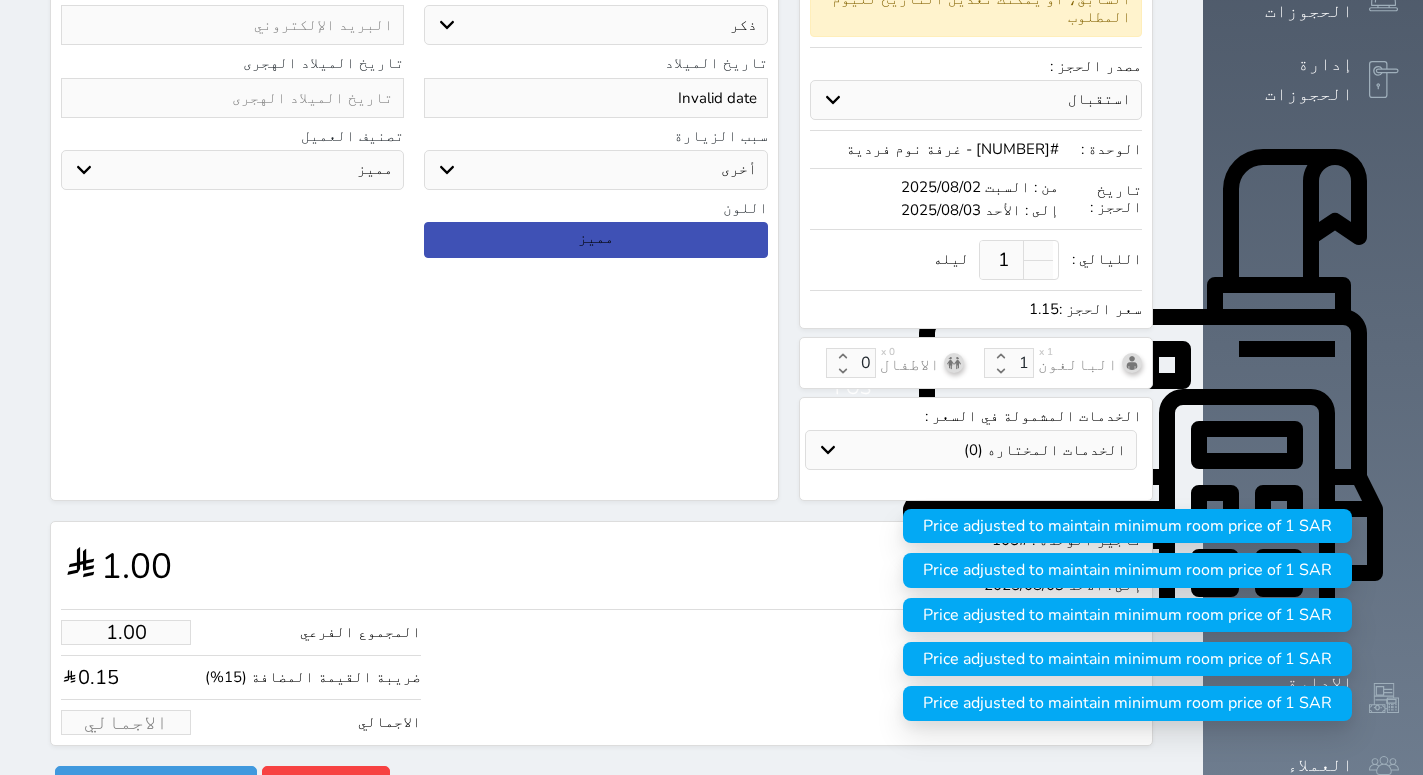 type on "1" 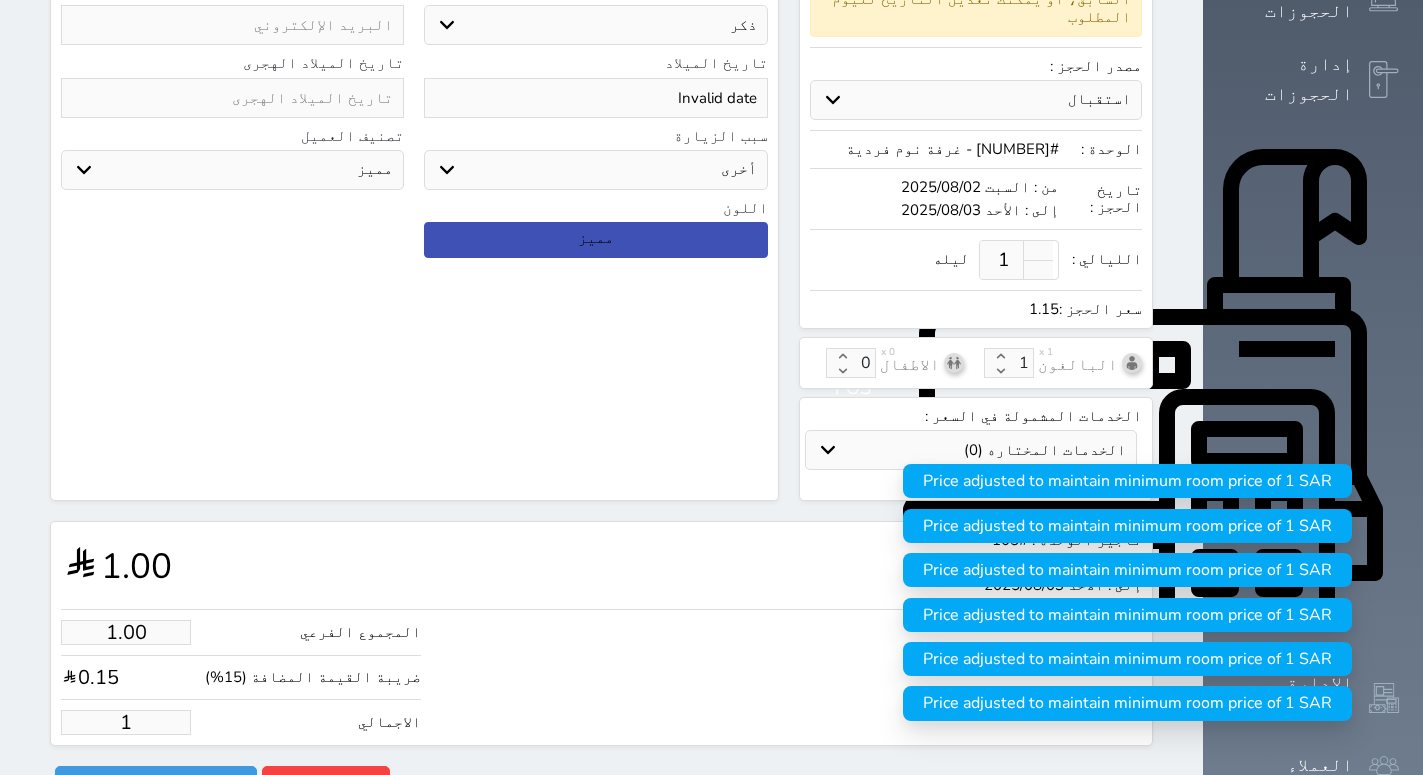 type on "15.65" 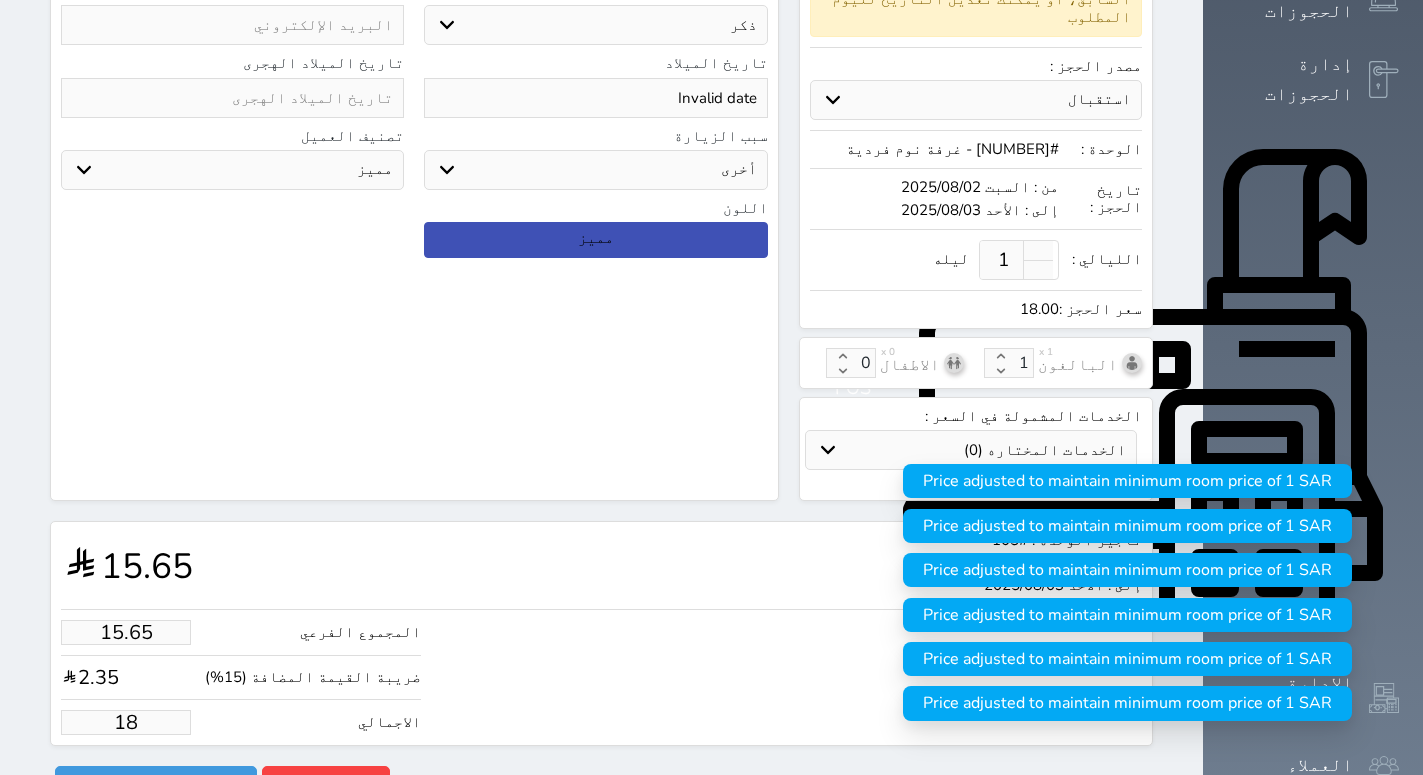 type on "156.52" 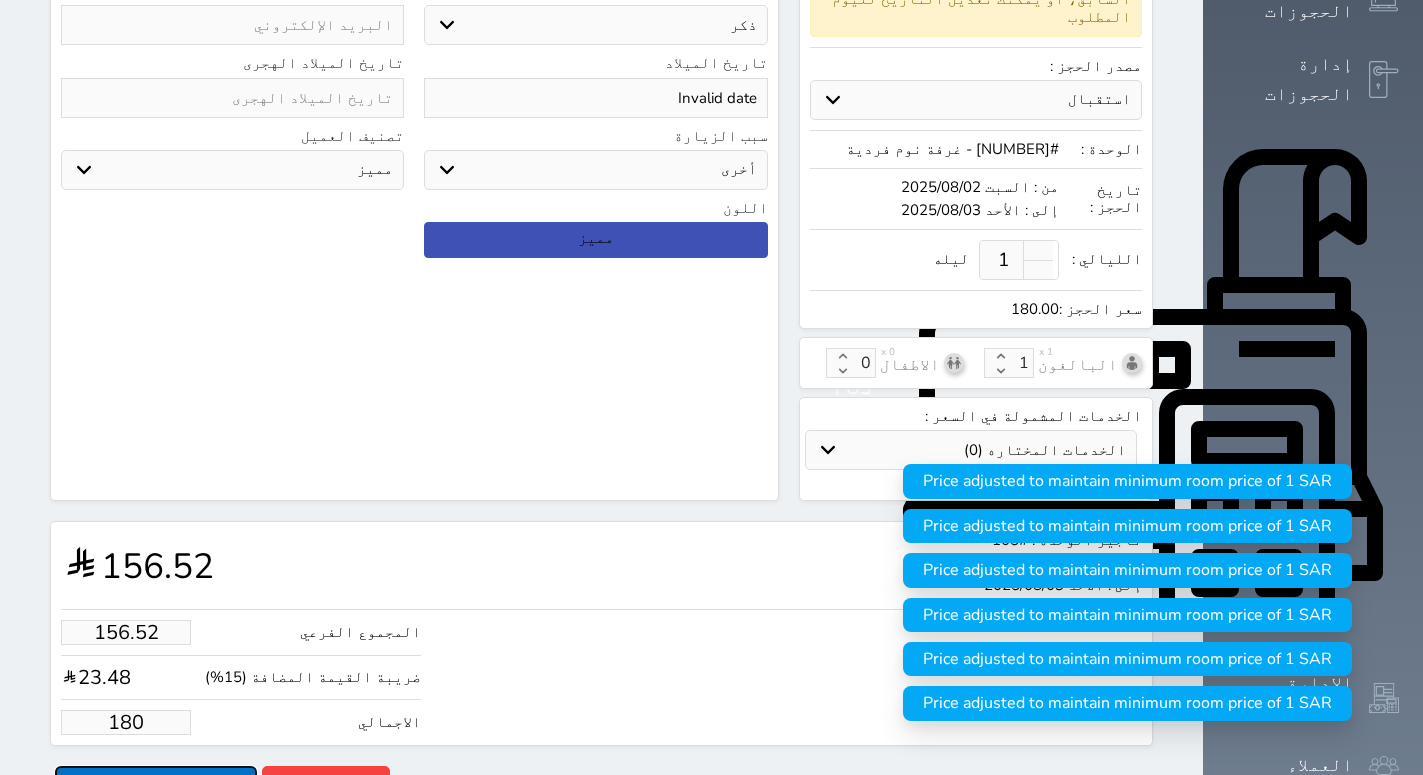 type on "180.00" 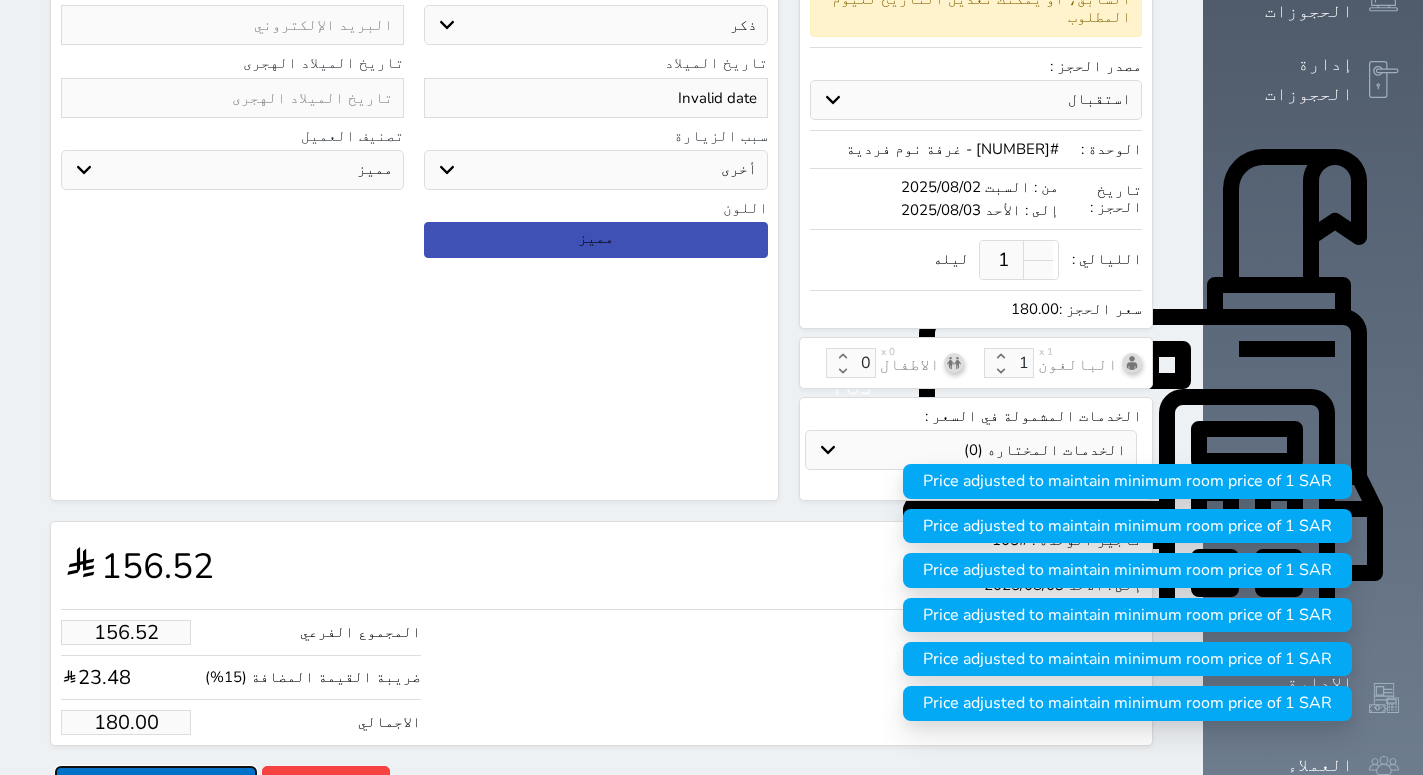 click on "حجز" at bounding box center (156, 783) 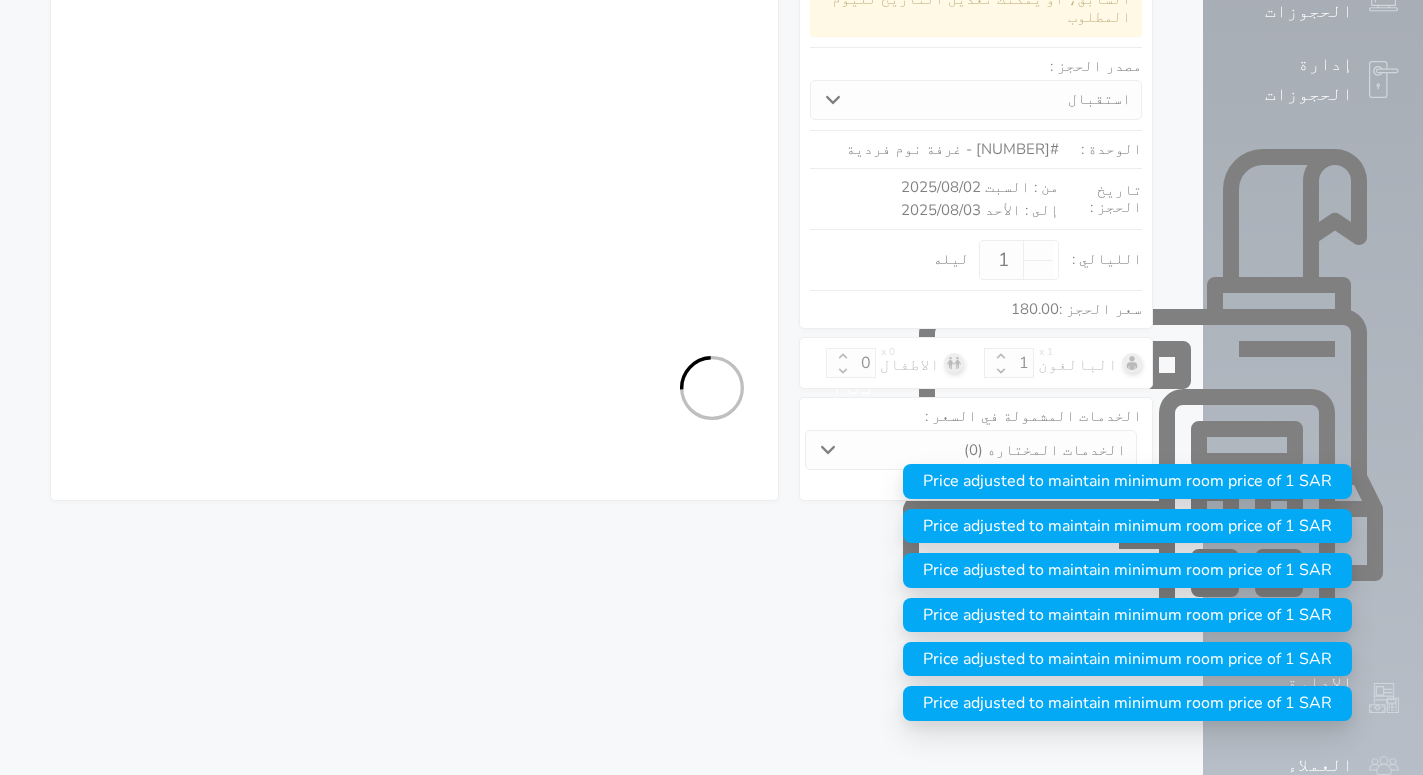 select on "1" 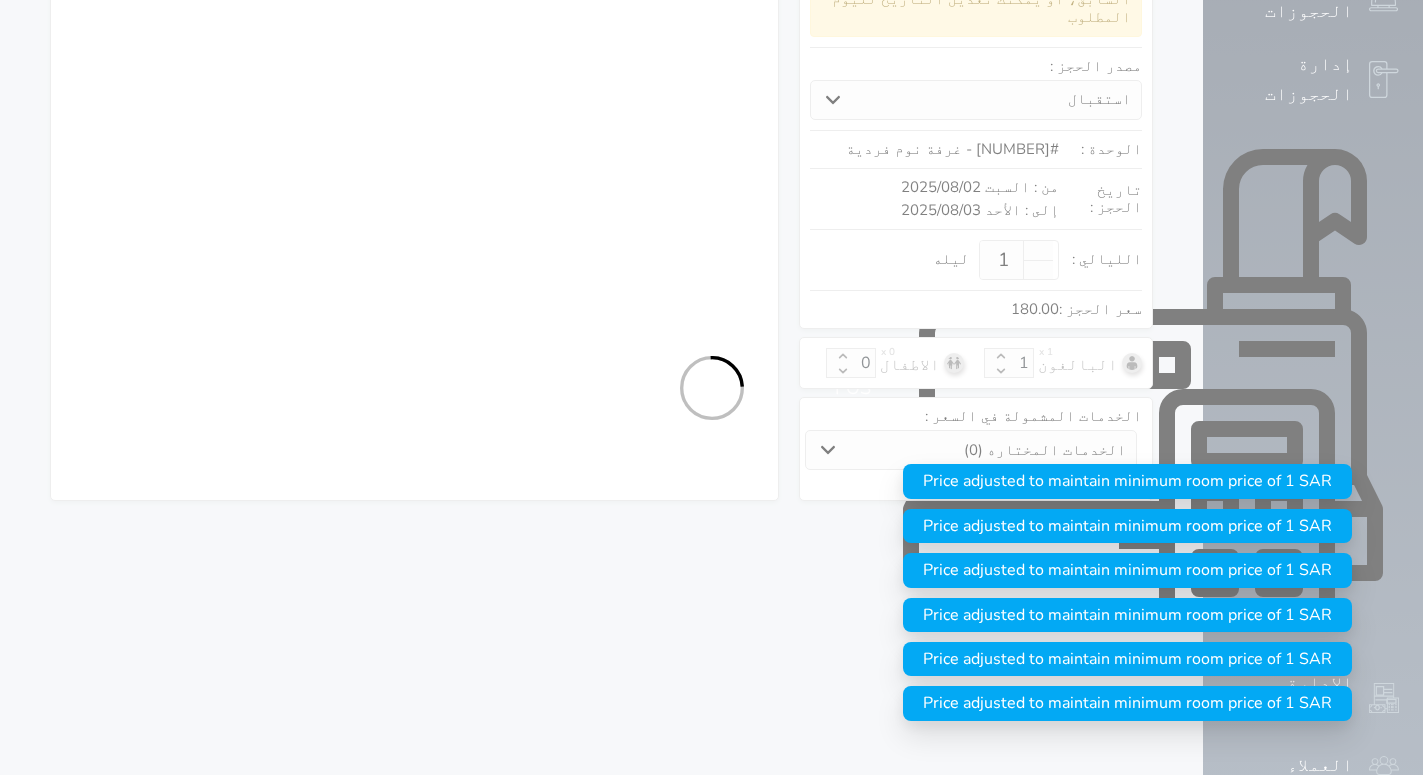 select on "113" 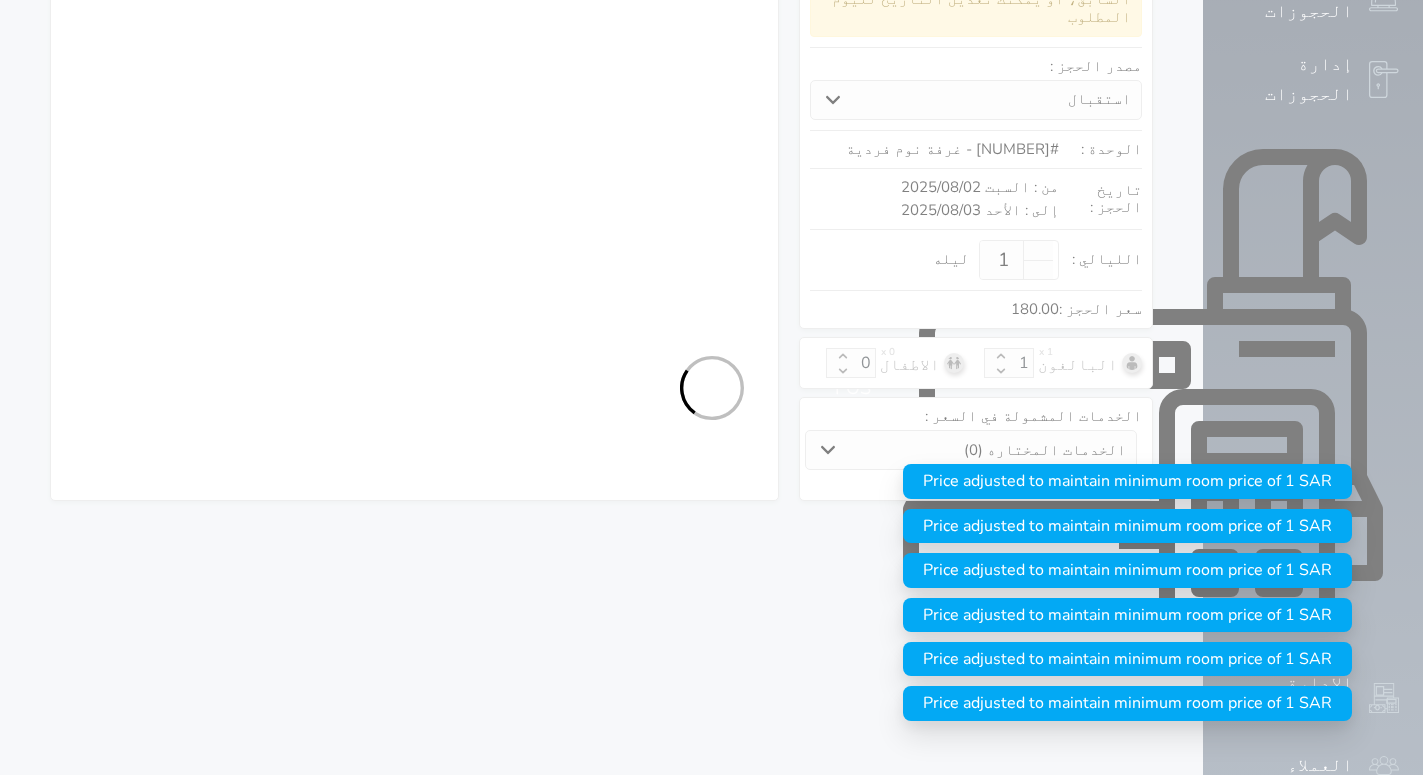 select on "1" 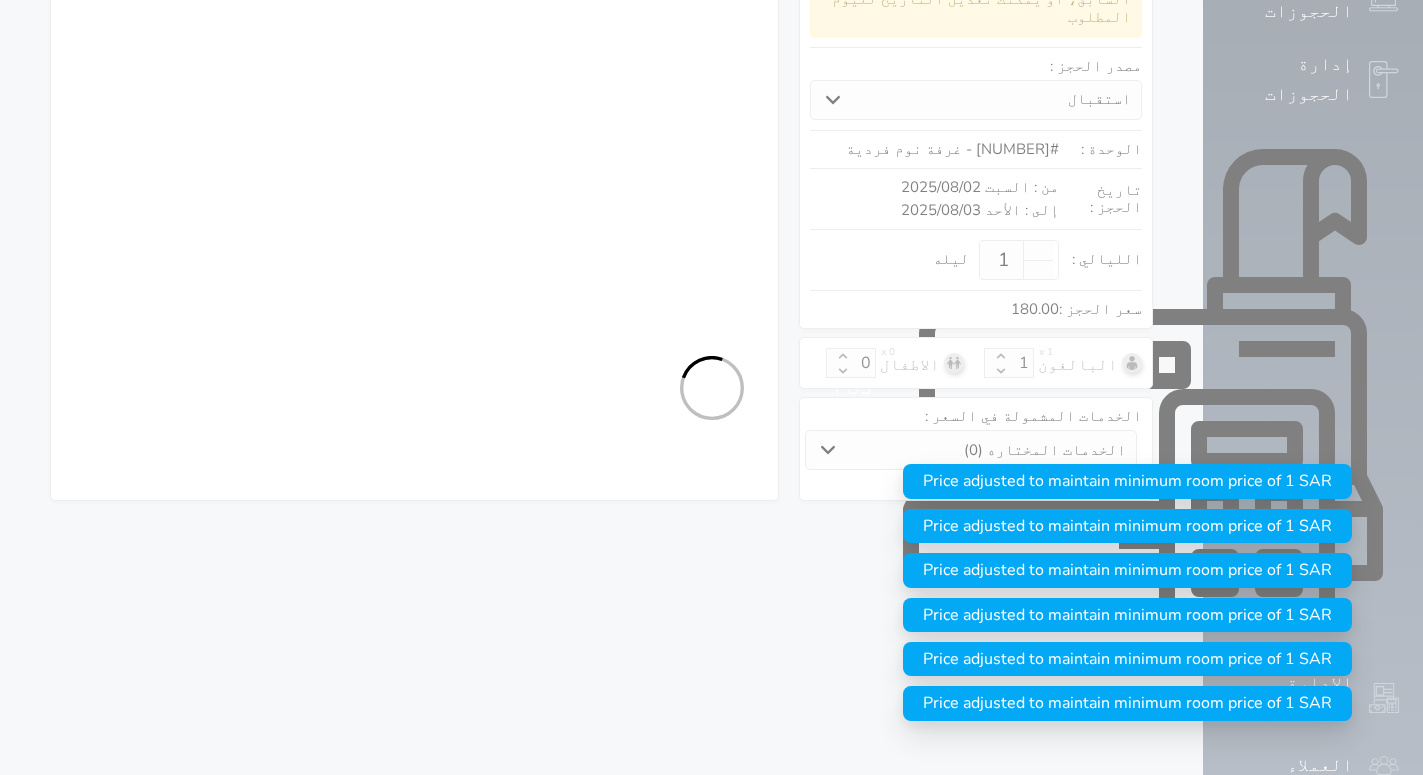 select on "7" 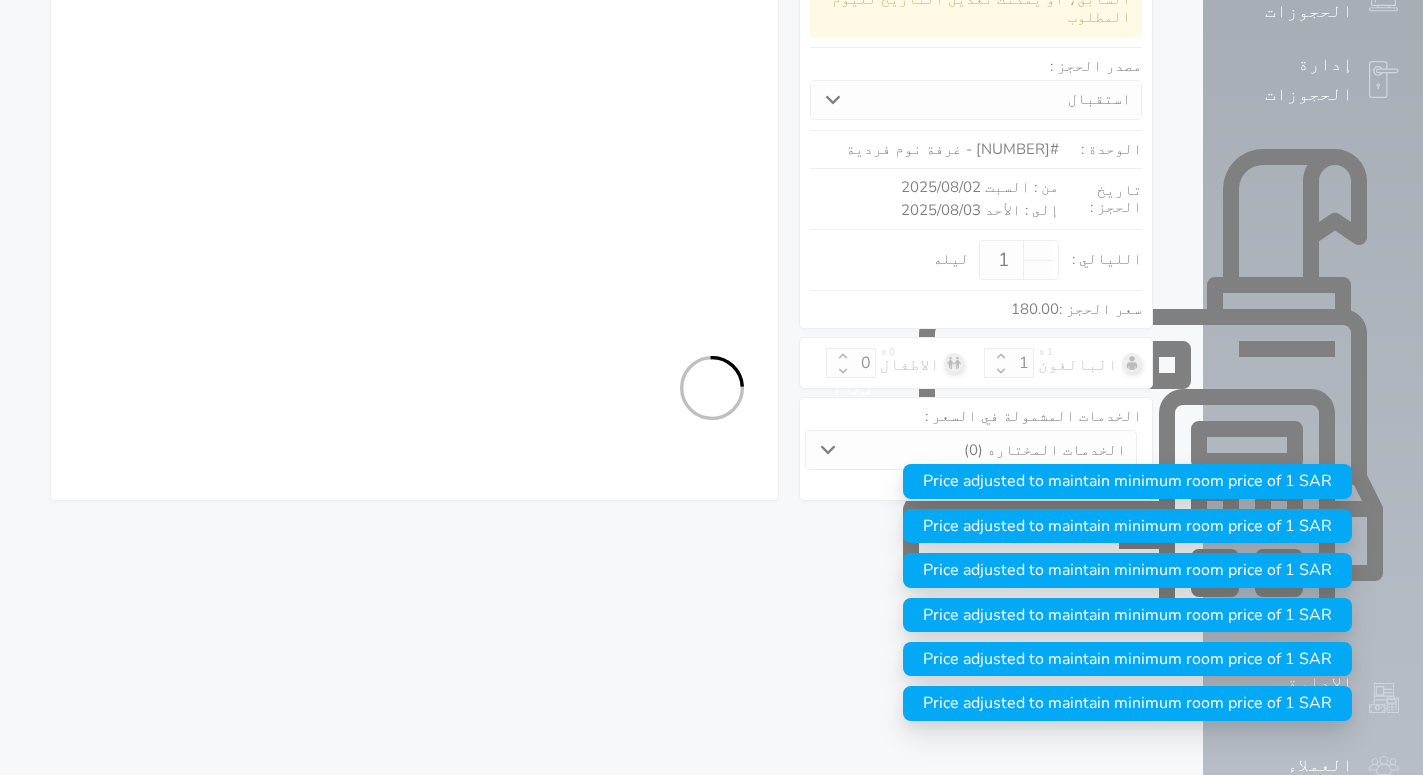 select on "2349" 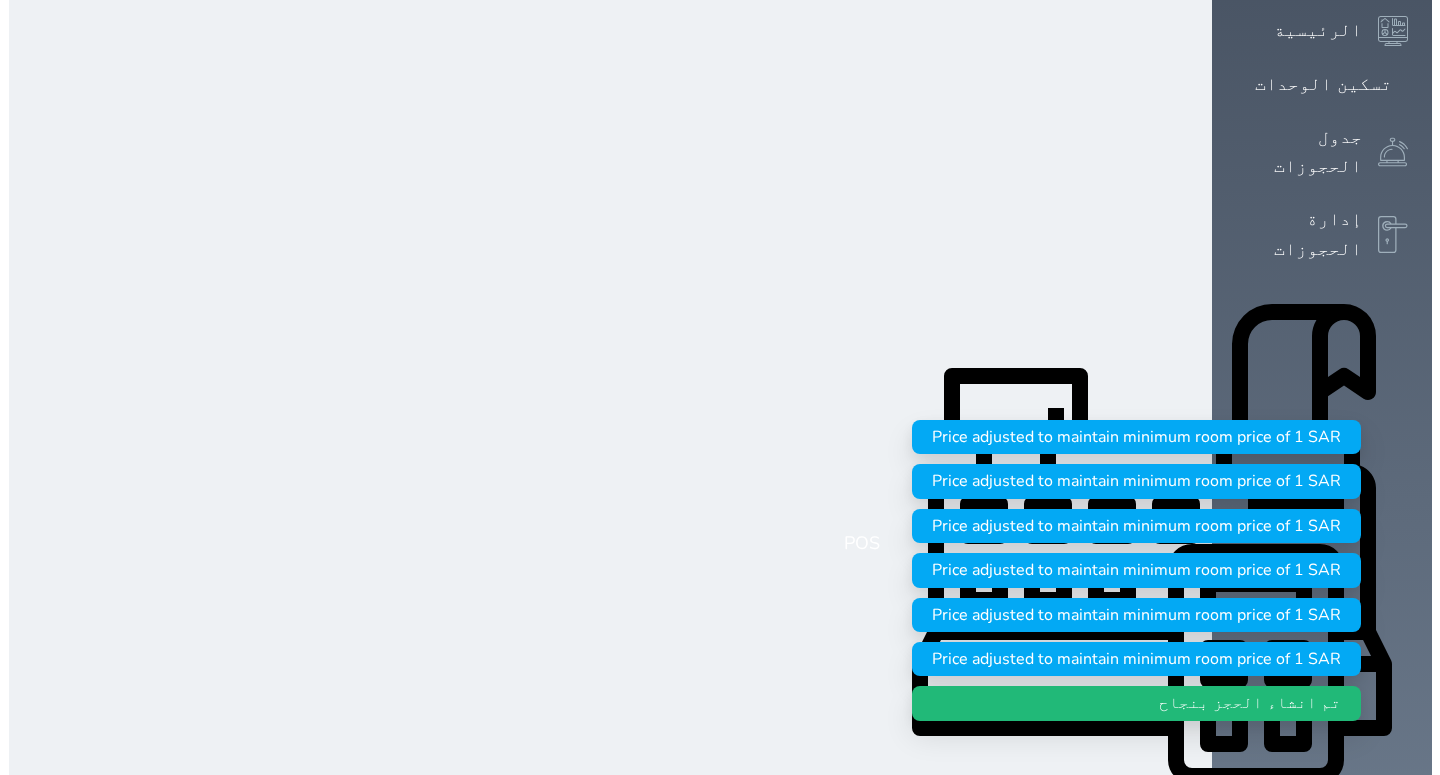 scroll, scrollTop: 0, scrollLeft: 0, axis: both 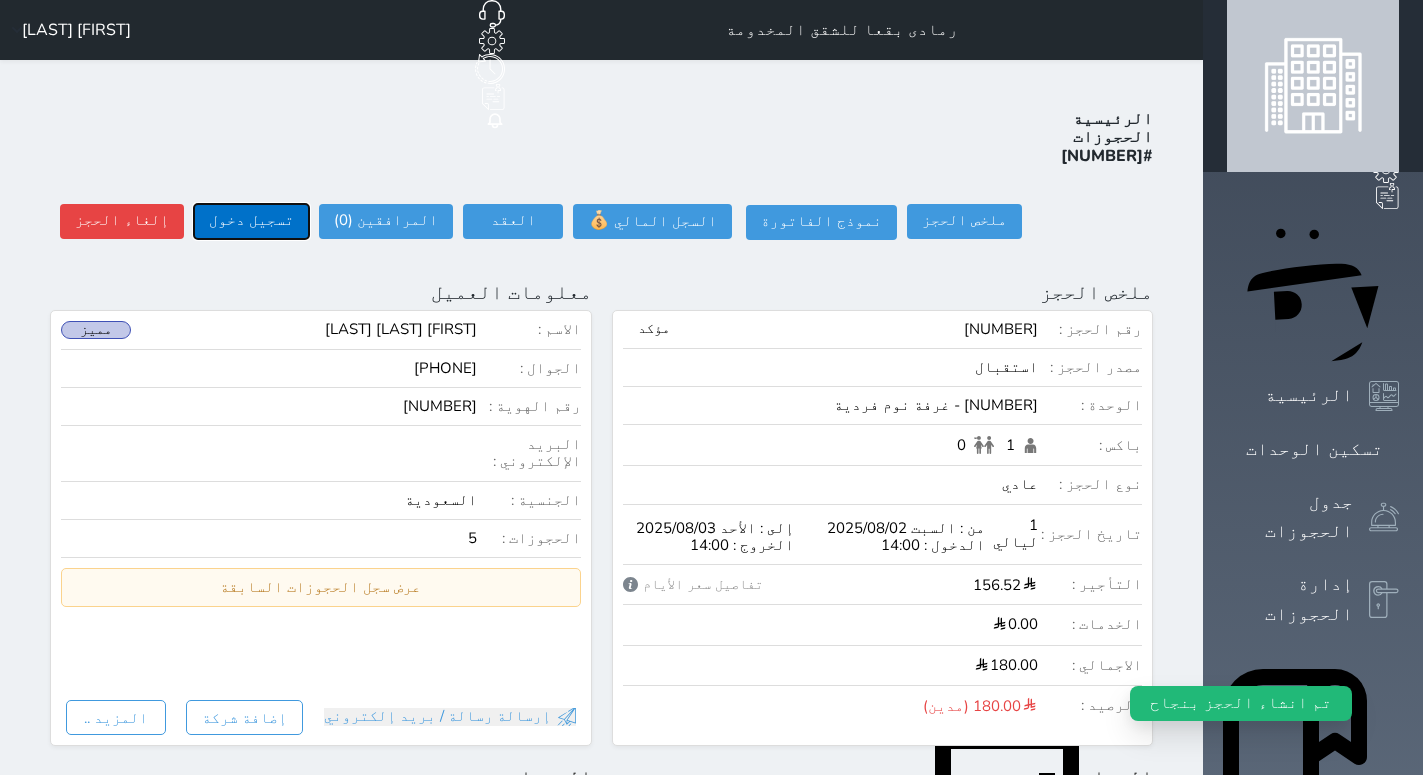 click on "تسجيل دخول" at bounding box center [251, 221] 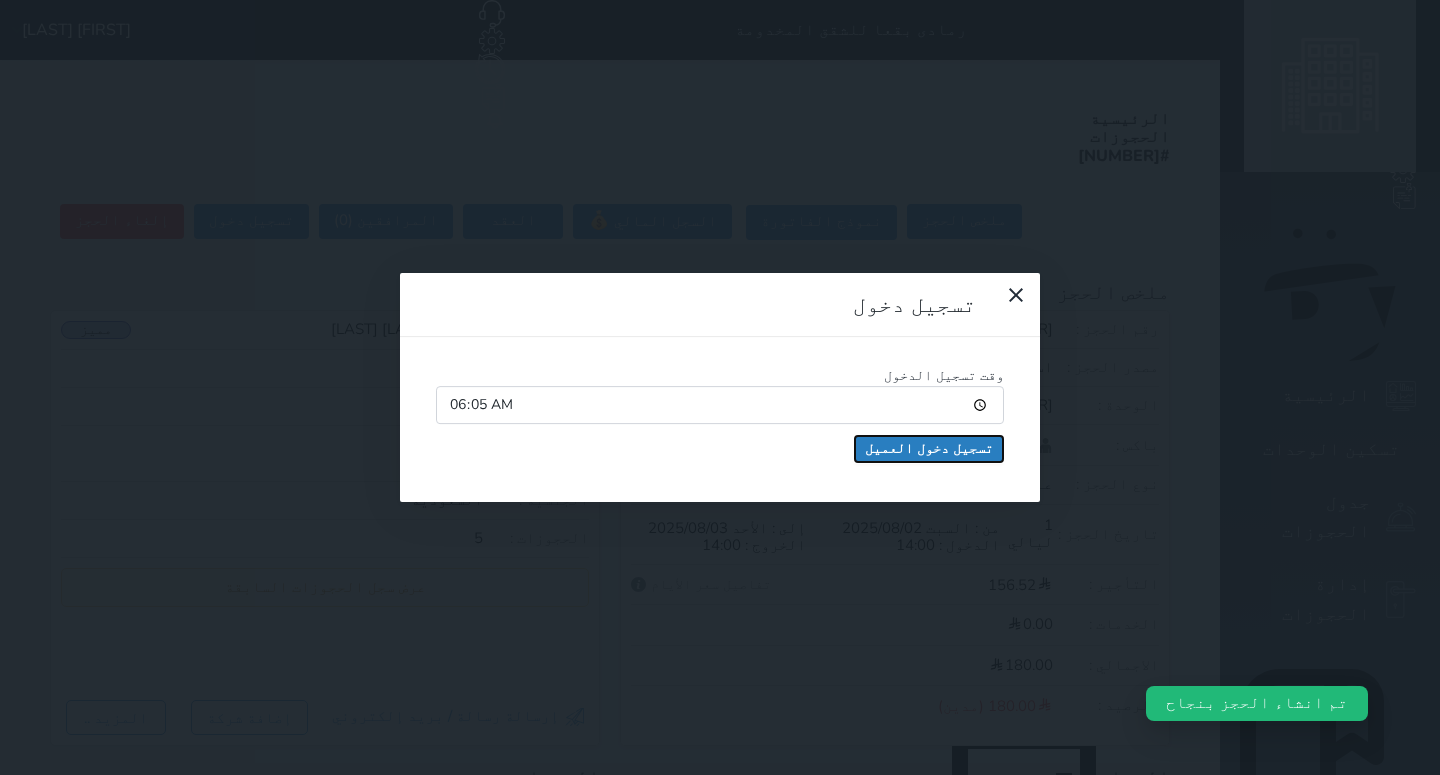 click on "تسجيل دخول العميل" at bounding box center (929, 449) 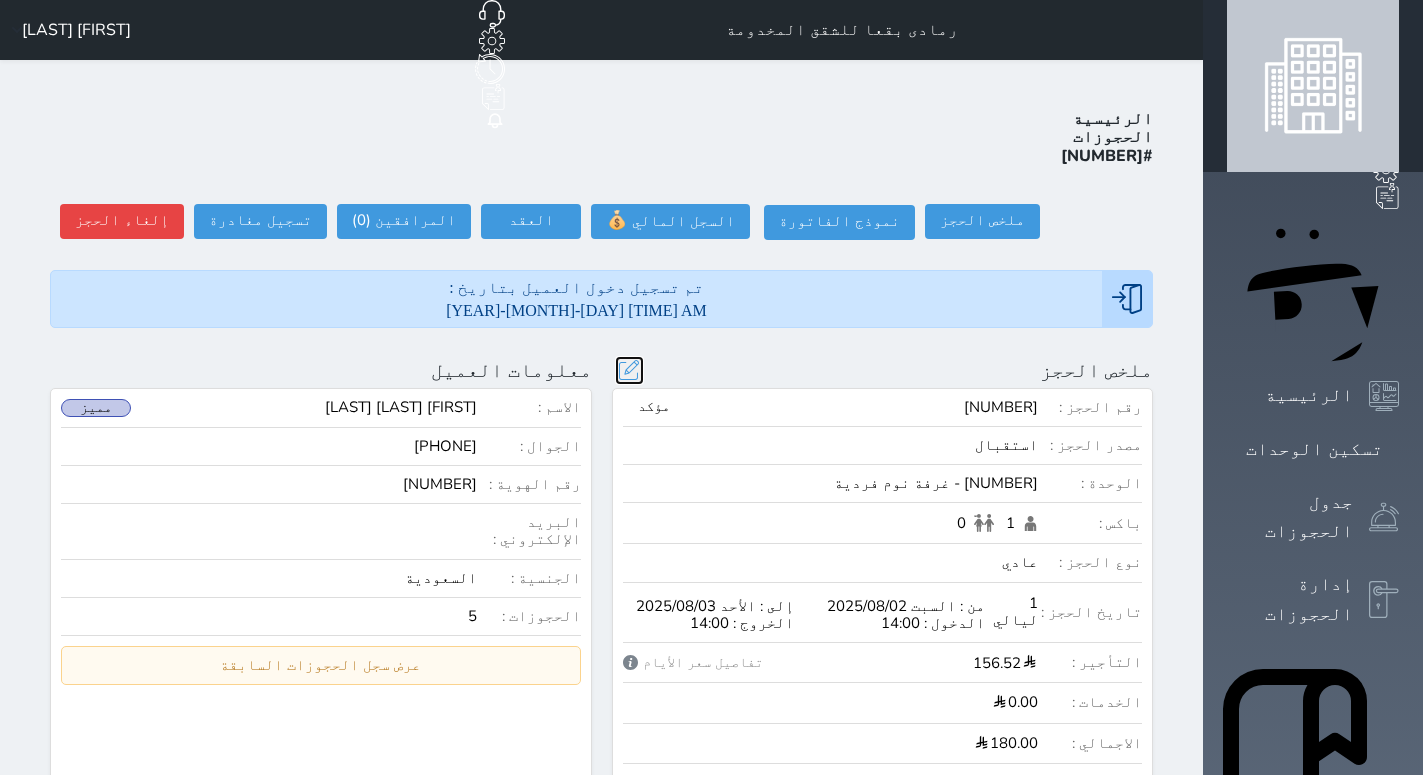 click at bounding box center (629, 370) 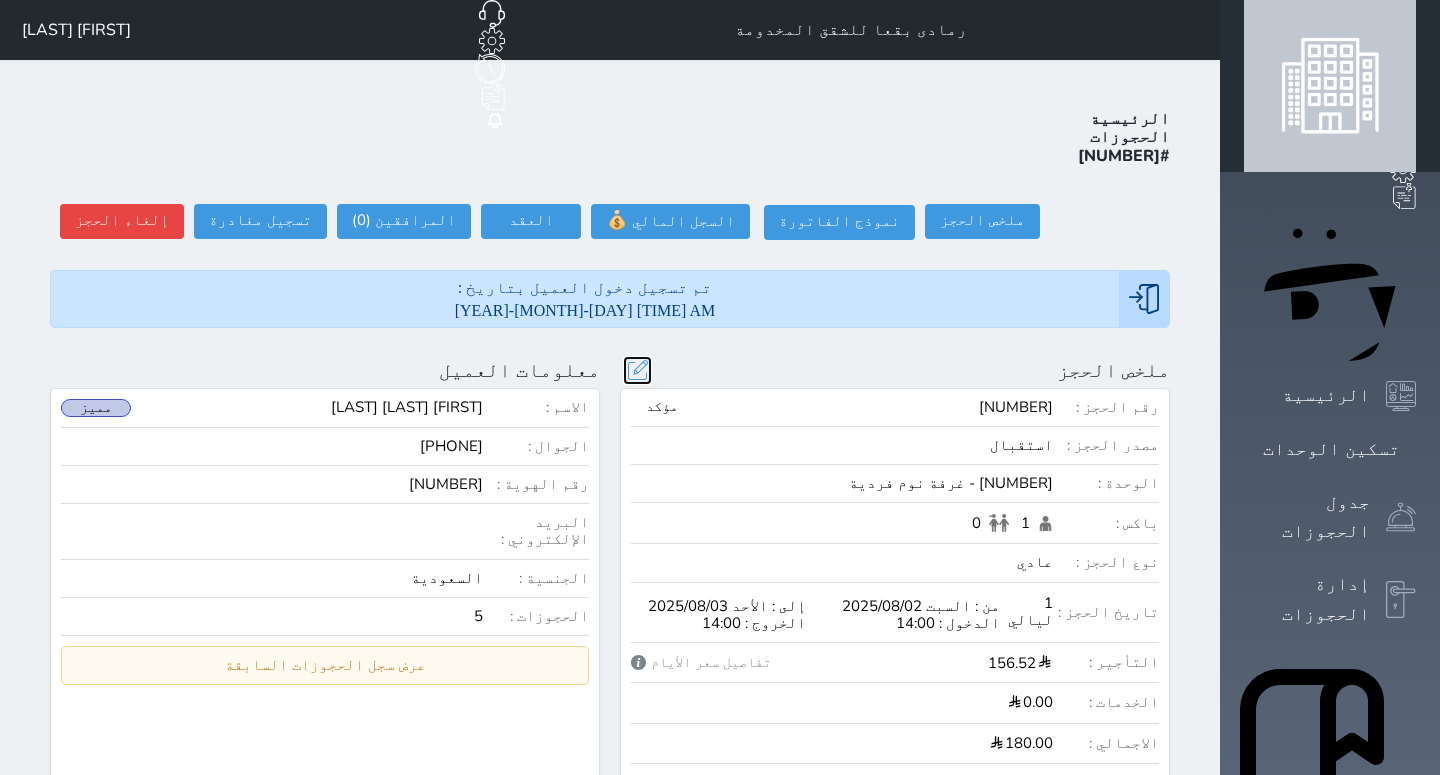 select on "10265" 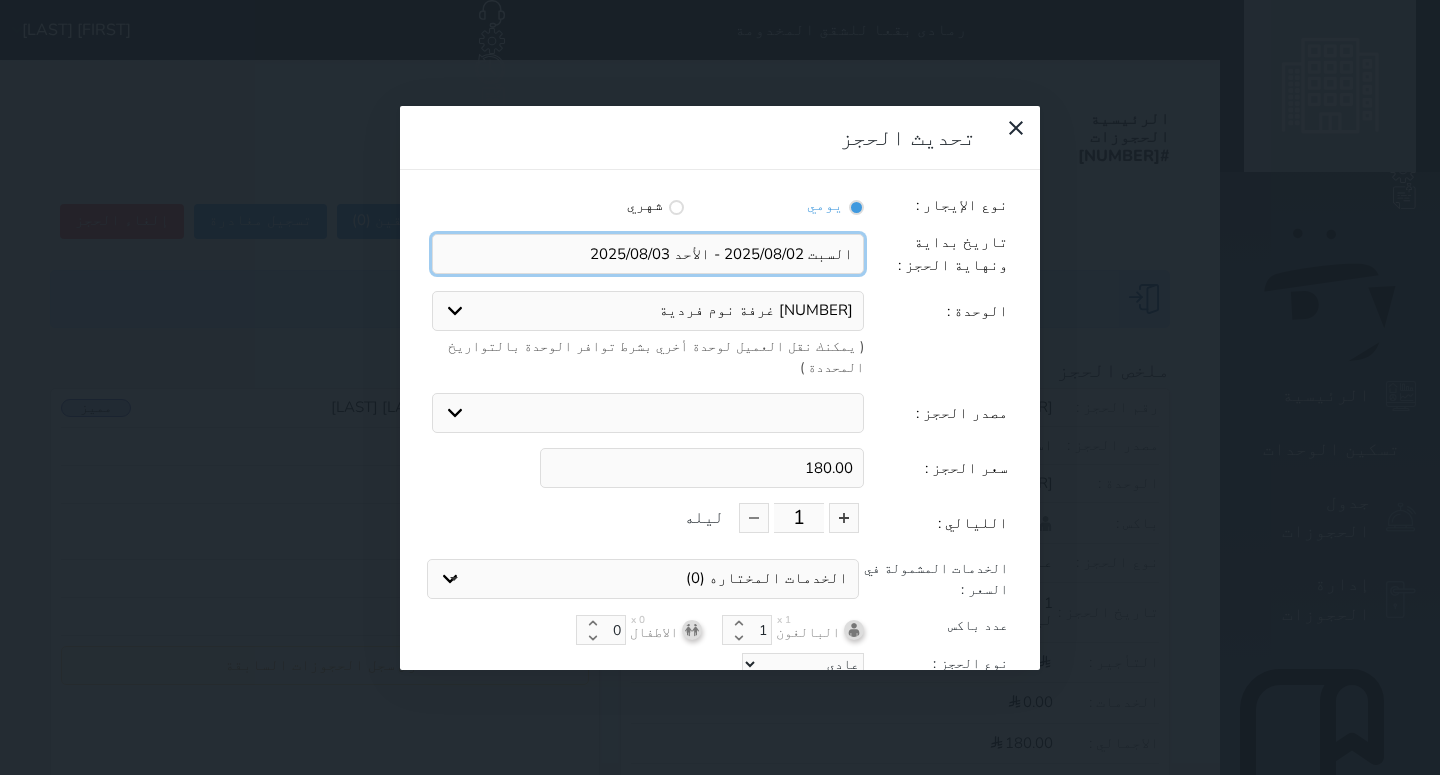 click at bounding box center [648, 254] 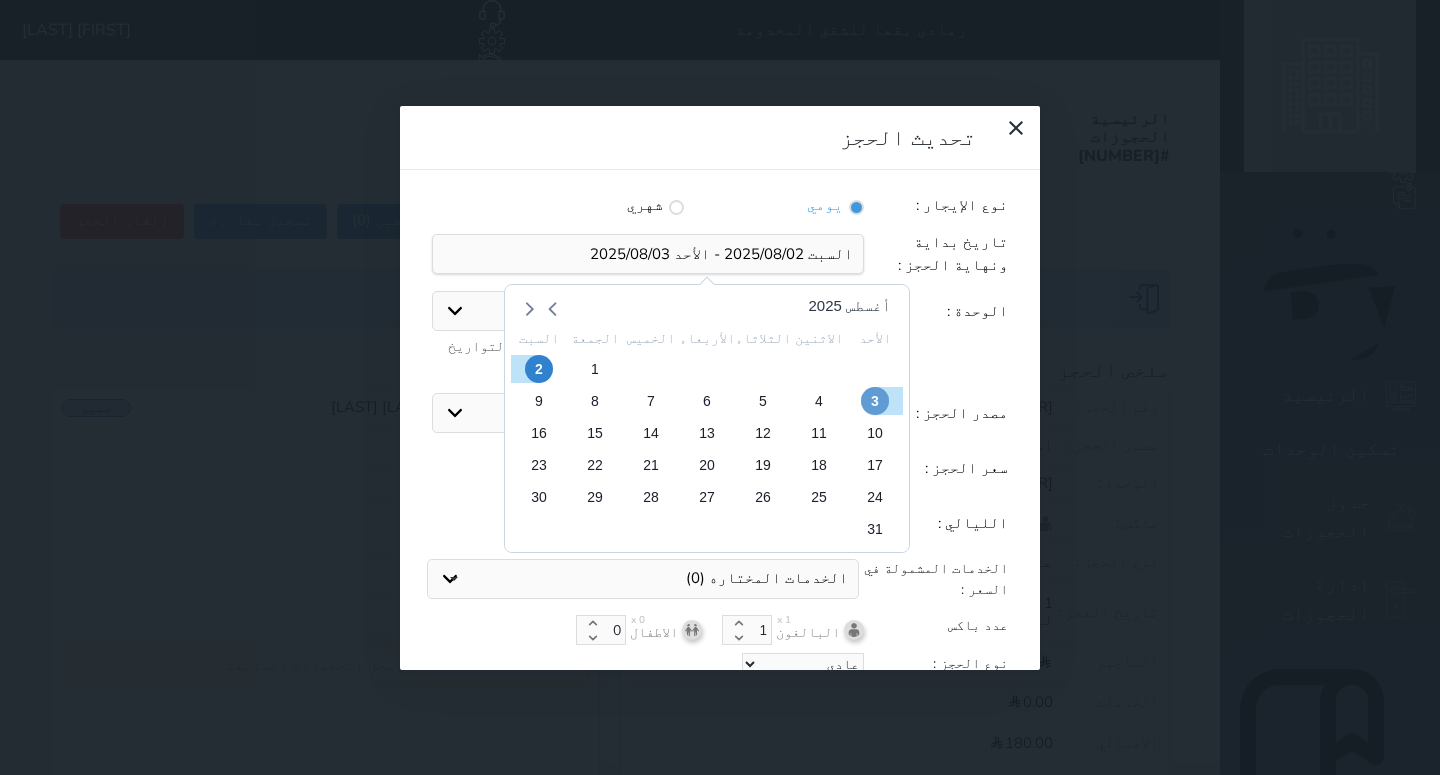 click on "3" at bounding box center [875, 401] 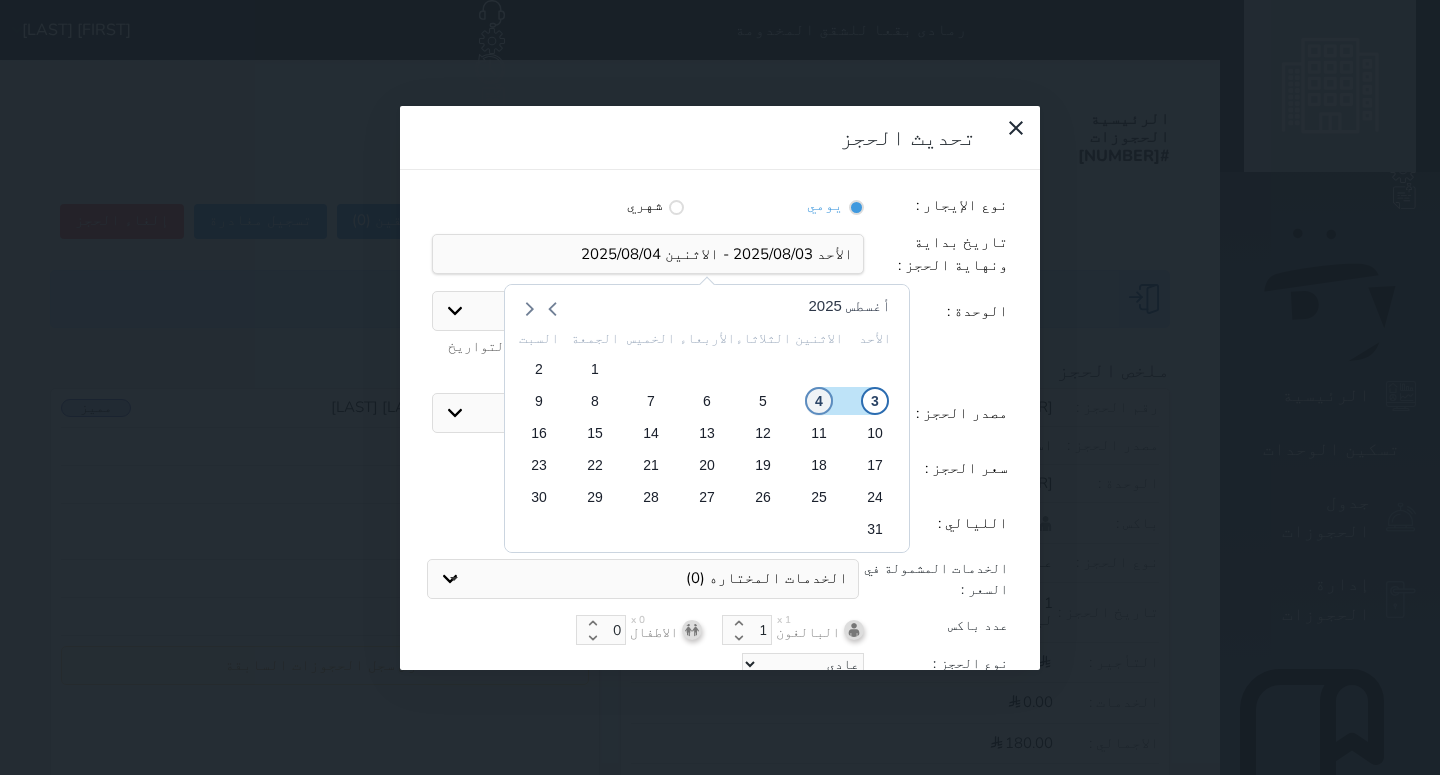 click on "4" at bounding box center [819, 401] 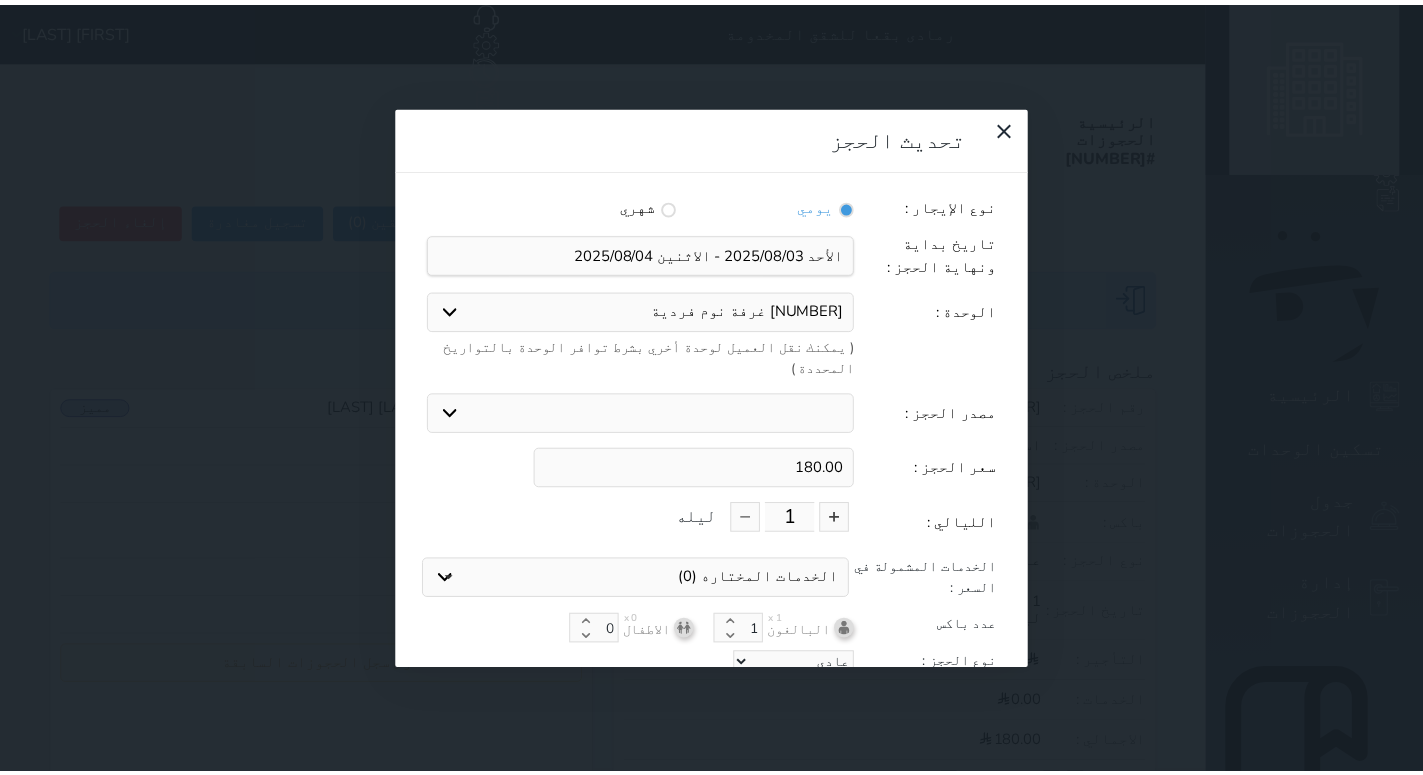 scroll, scrollTop: 45, scrollLeft: 0, axis: vertical 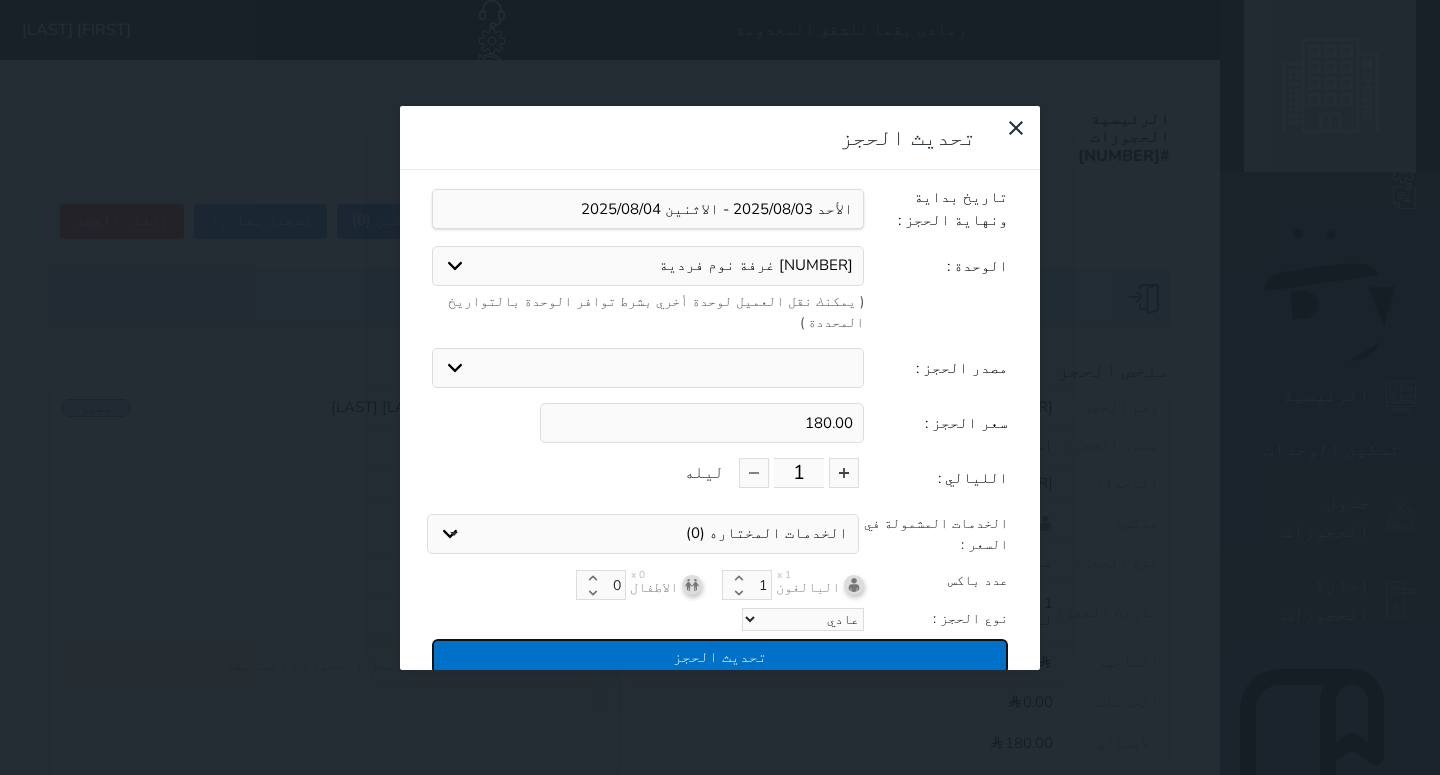 click on "تحديث الحجز" at bounding box center (720, 656) 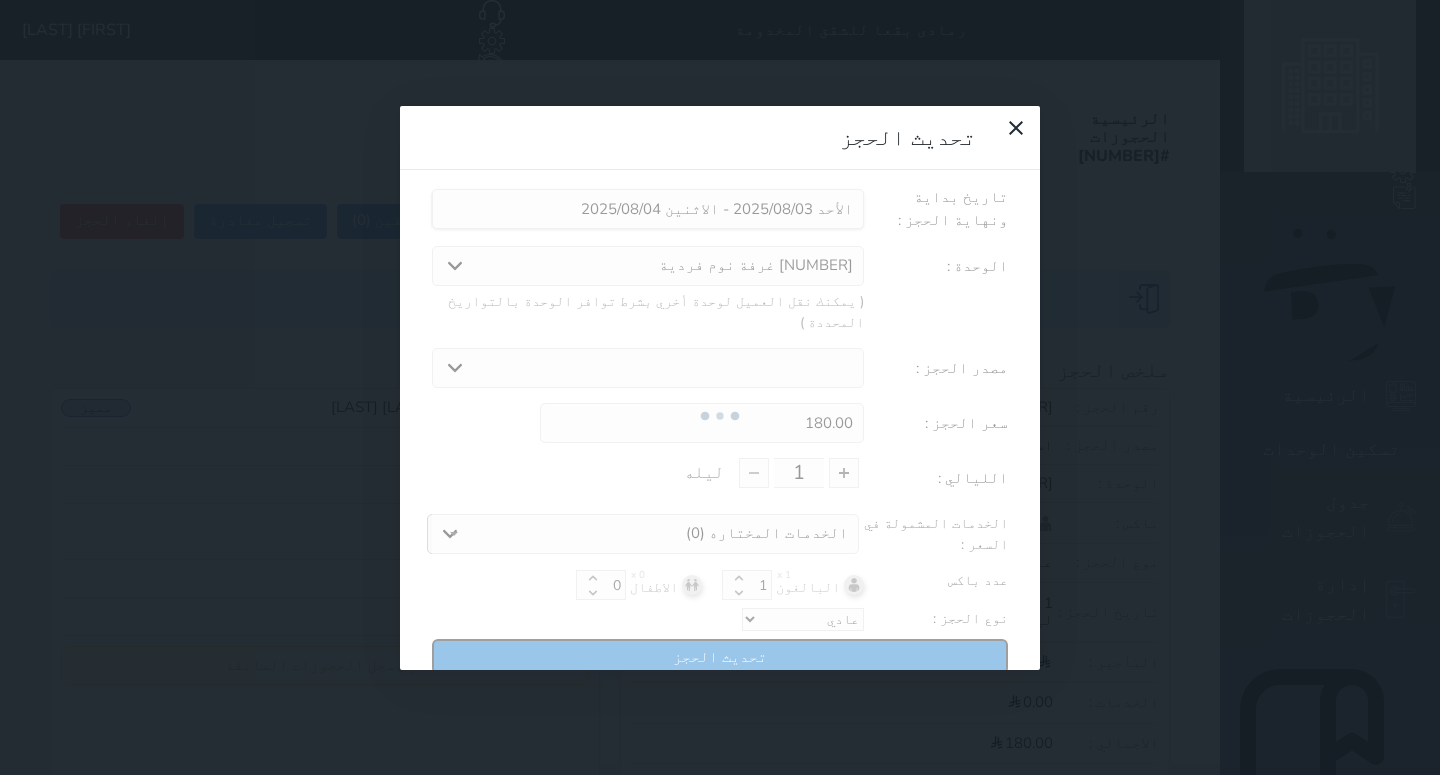 type on "180" 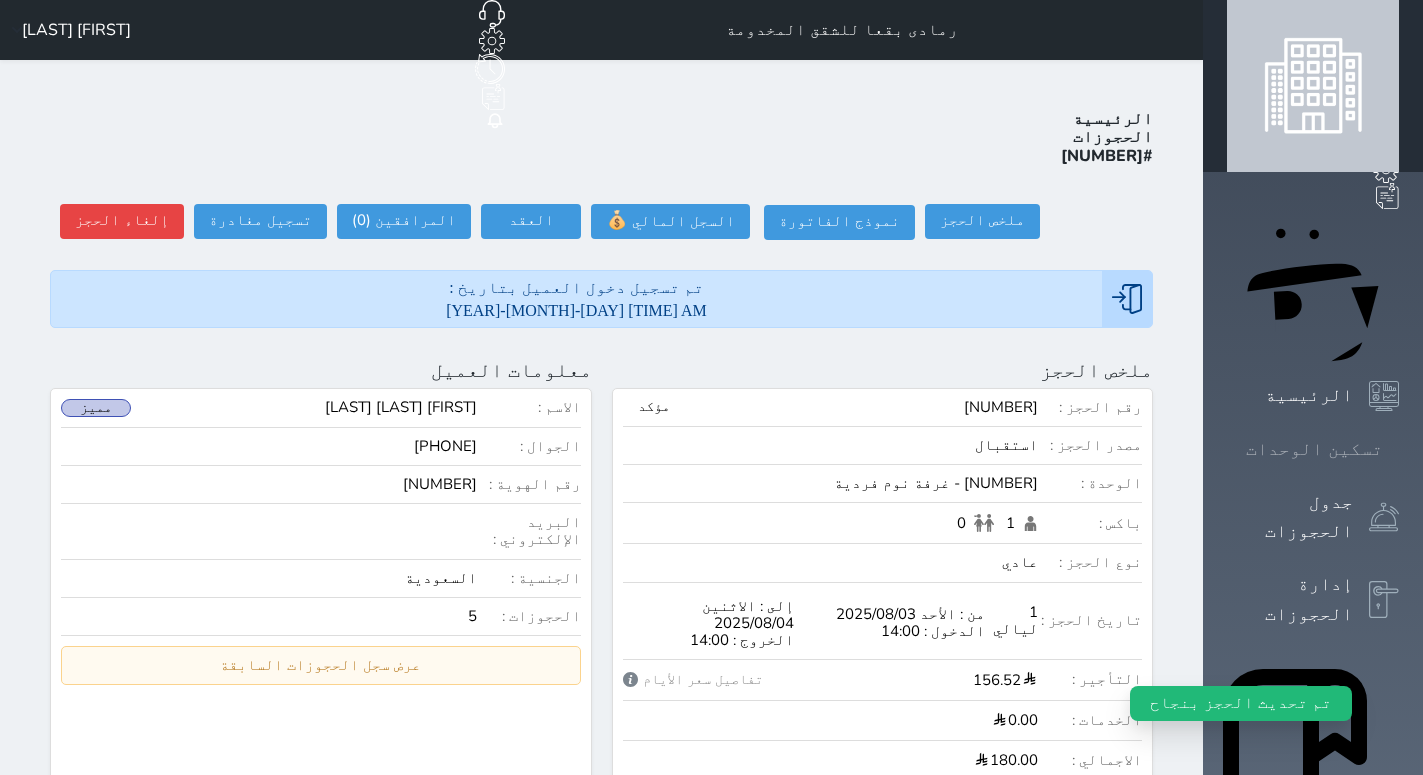 click at bounding box center [1399, 449] 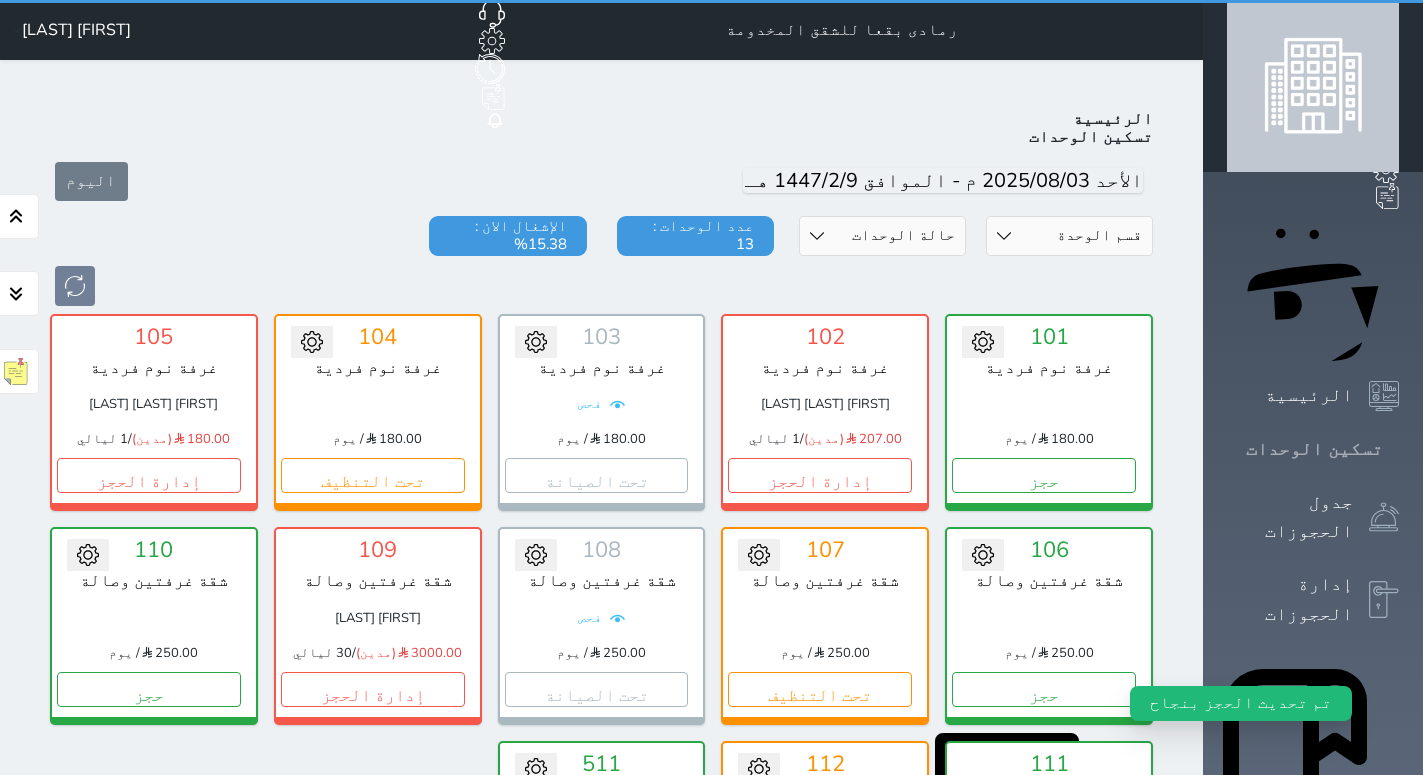 scroll, scrollTop: 78, scrollLeft: 0, axis: vertical 